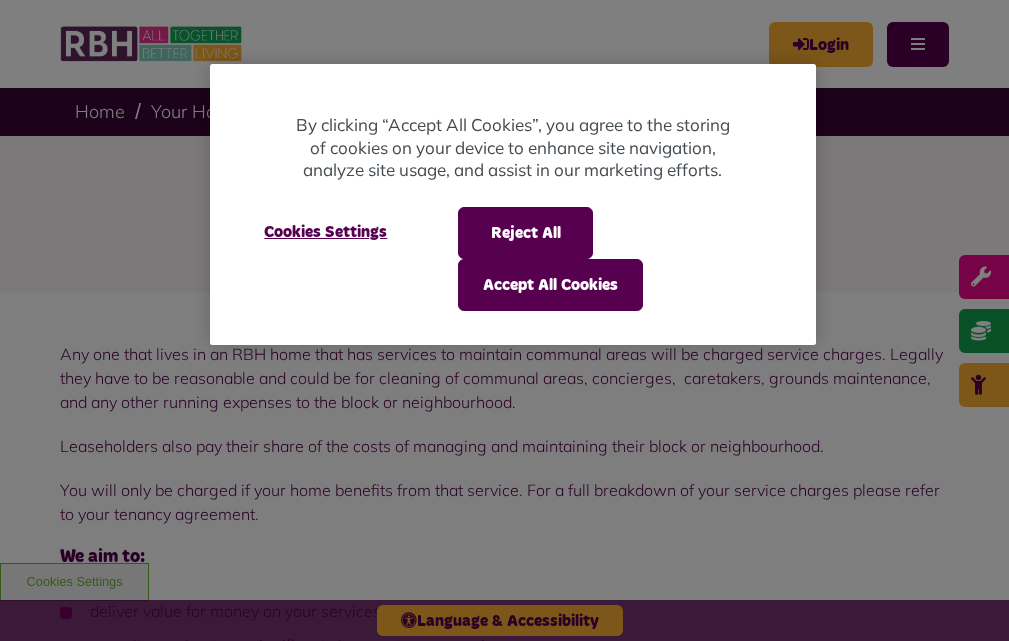 scroll, scrollTop: 0, scrollLeft: 0, axis: both 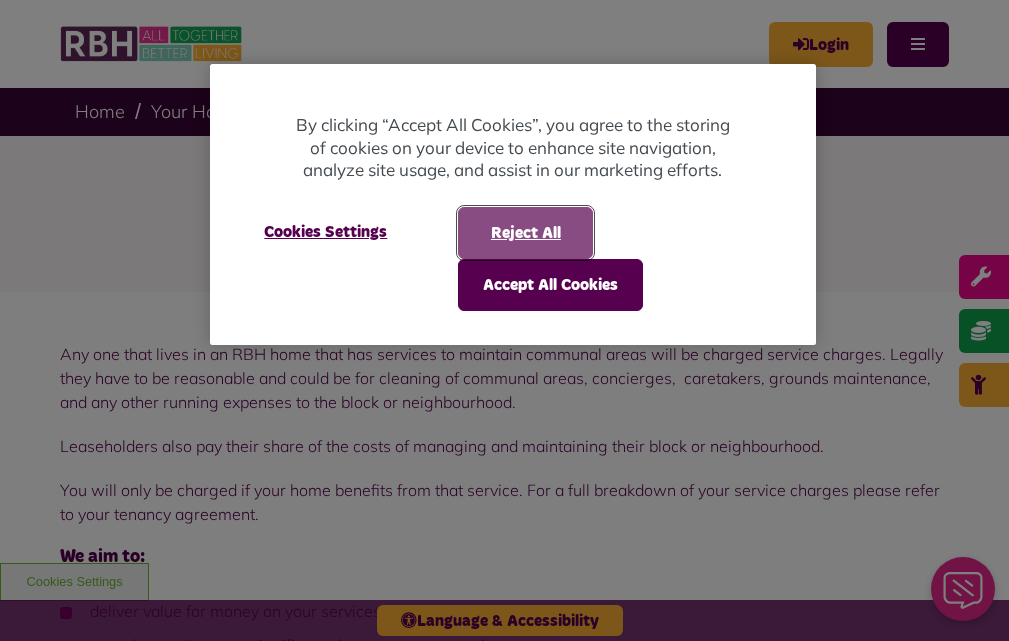 click on "Reject All" at bounding box center (525, 233) 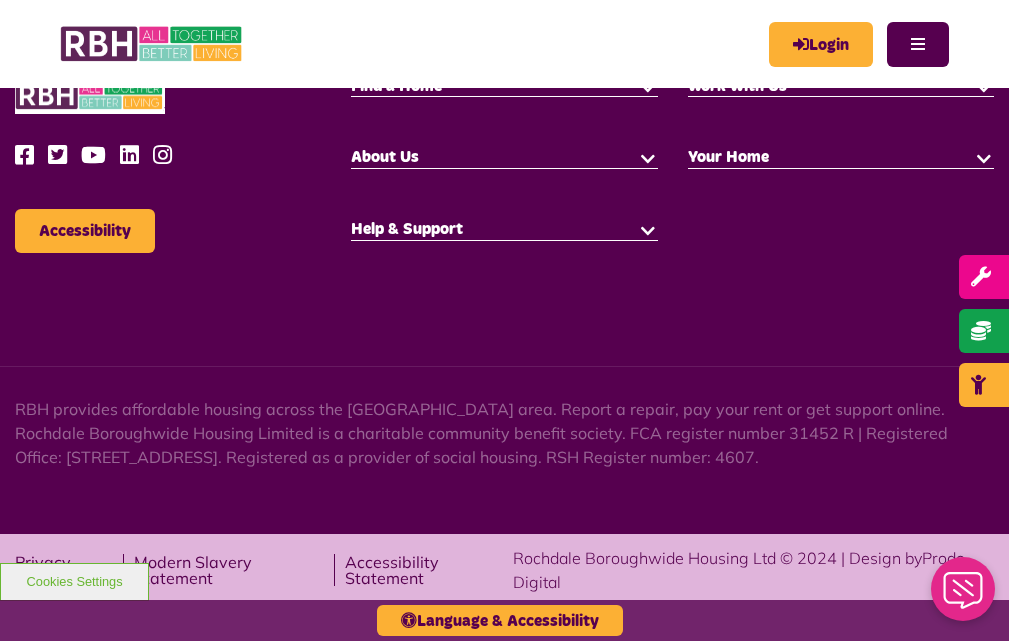 scroll, scrollTop: 2400, scrollLeft: 0, axis: vertical 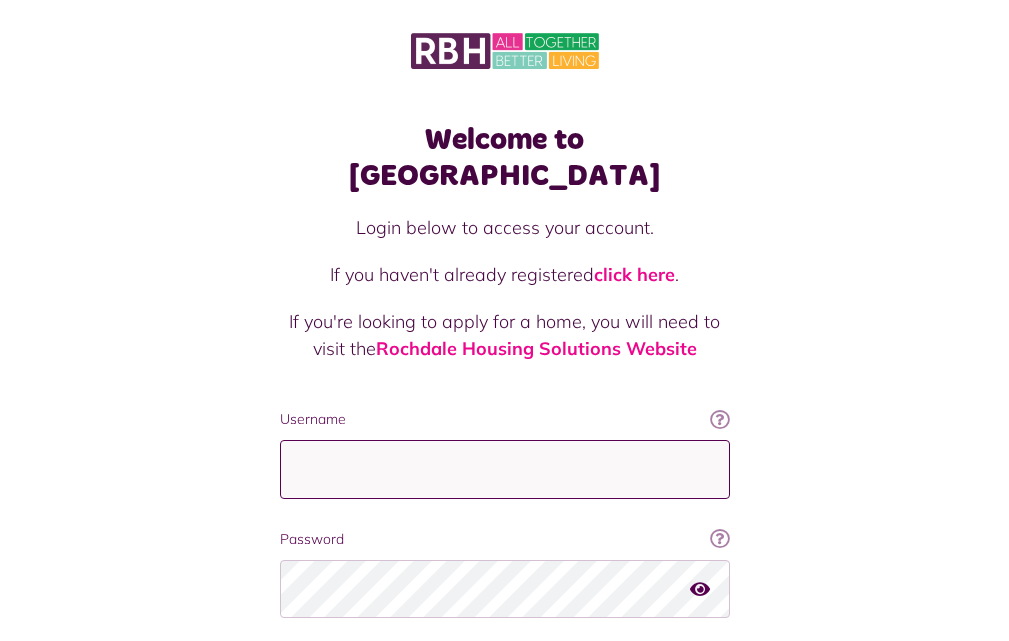 click on "Username" at bounding box center [505, 469] 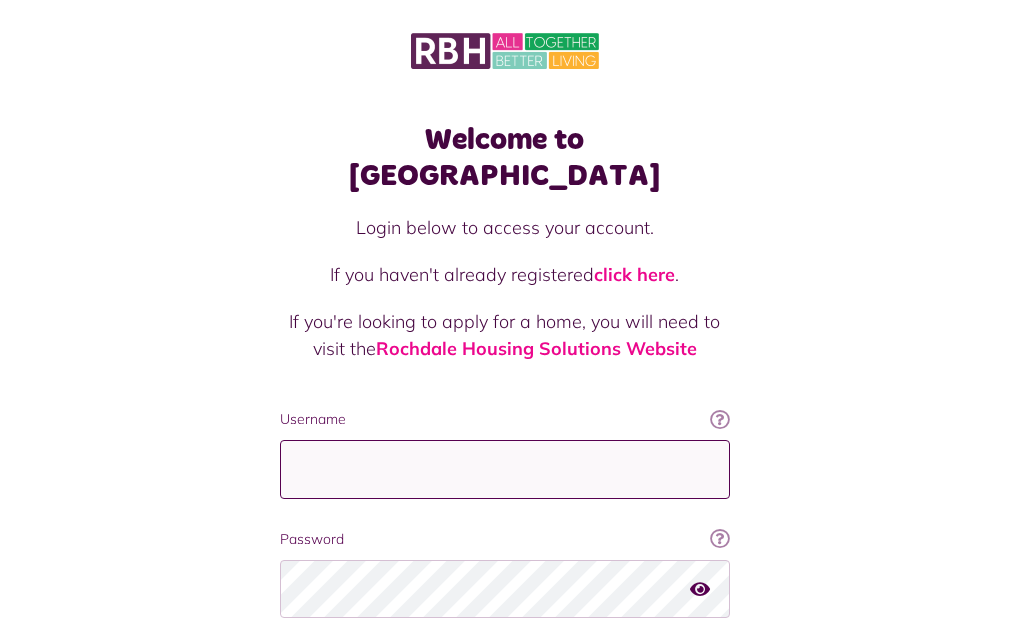 click on "Username" at bounding box center (505, 469) 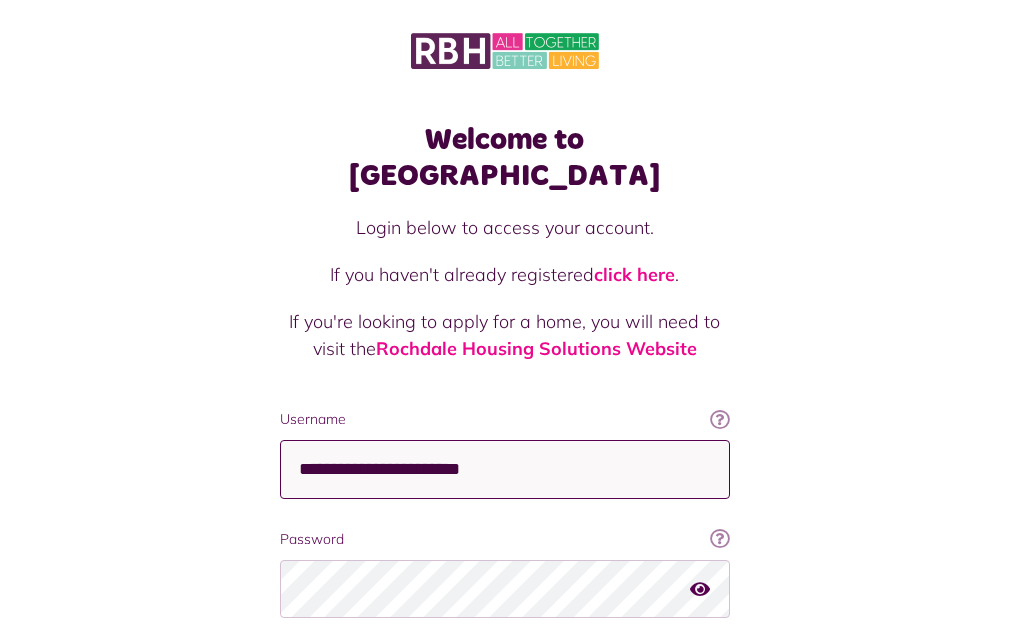 type on "**********" 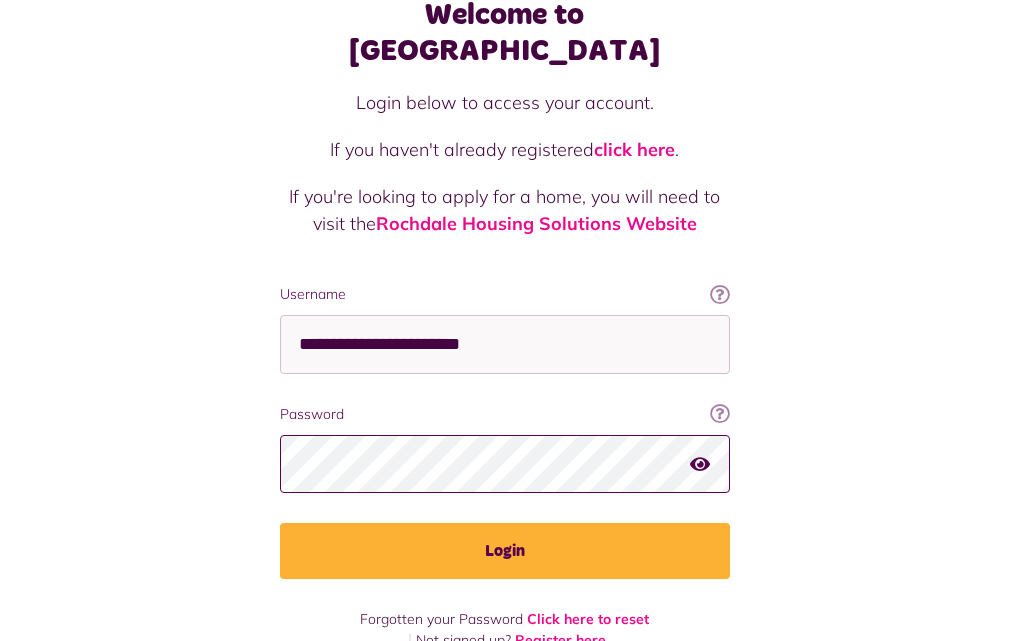scroll, scrollTop: 127, scrollLeft: 0, axis: vertical 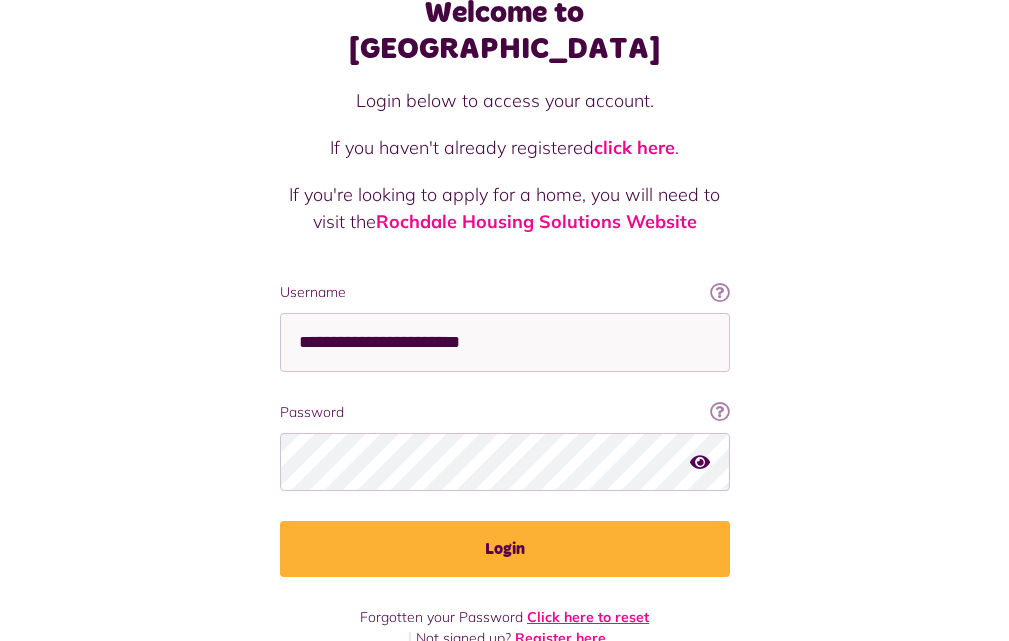 click on "Click here to reset" at bounding box center [588, 617] 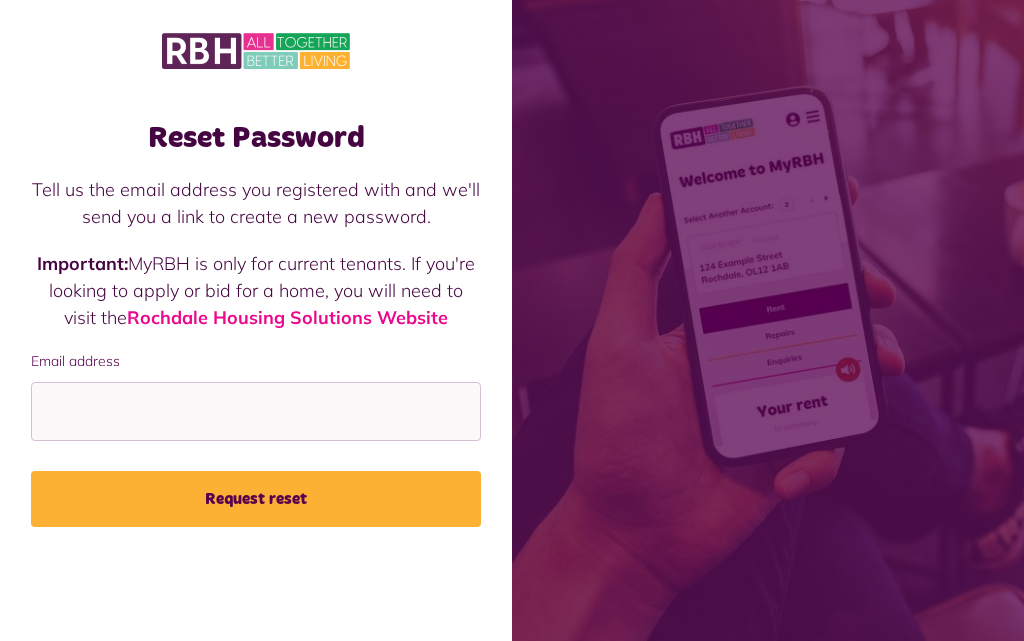 scroll, scrollTop: 0, scrollLeft: 0, axis: both 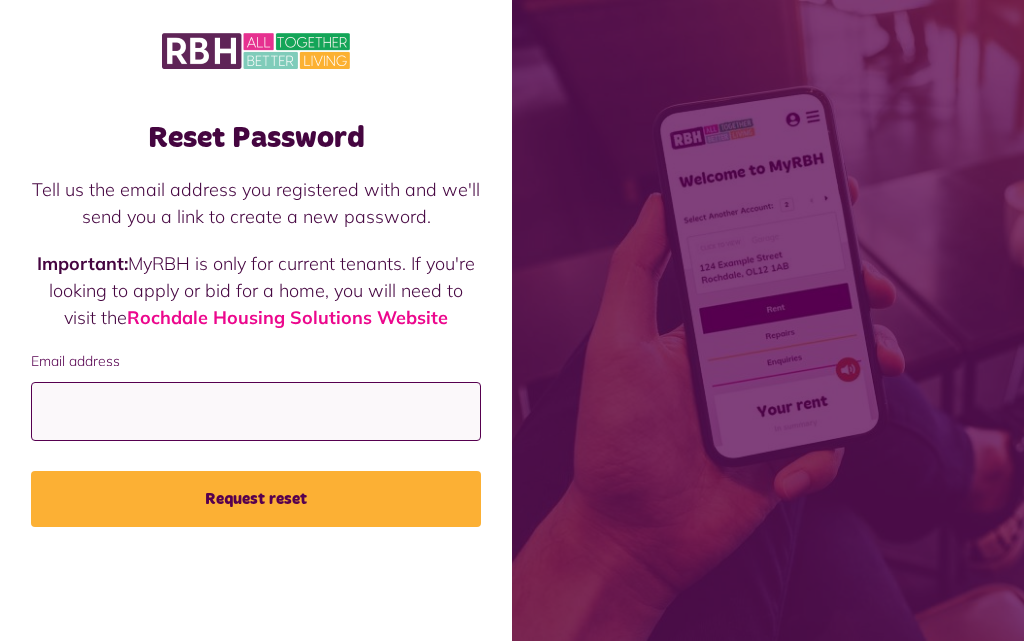 click on "Email address" at bounding box center (256, 411) 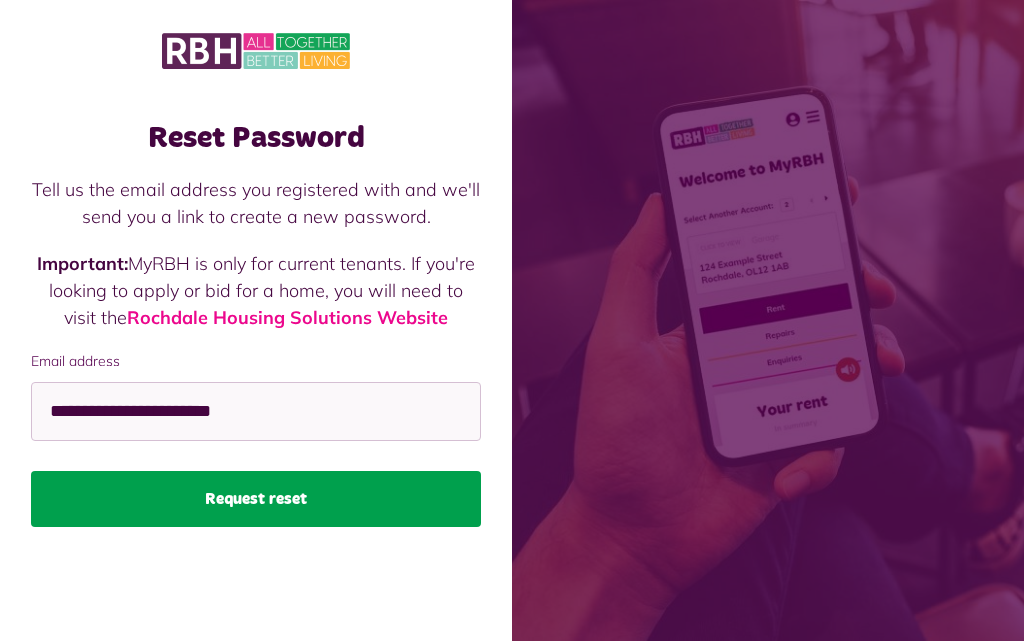 click on "Request reset" at bounding box center (256, 499) 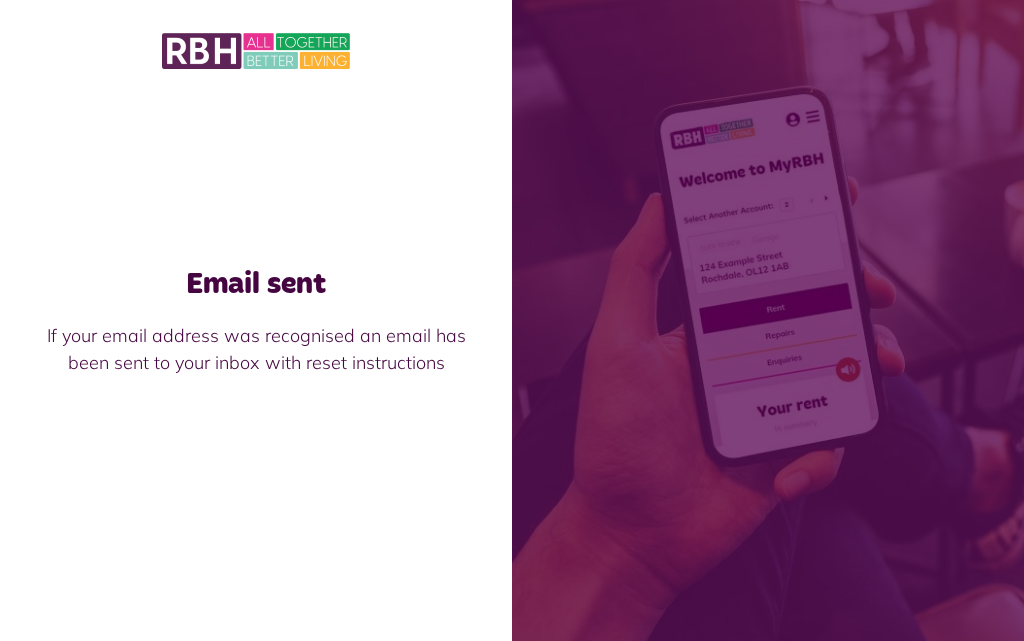 scroll, scrollTop: 0, scrollLeft: 0, axis: both 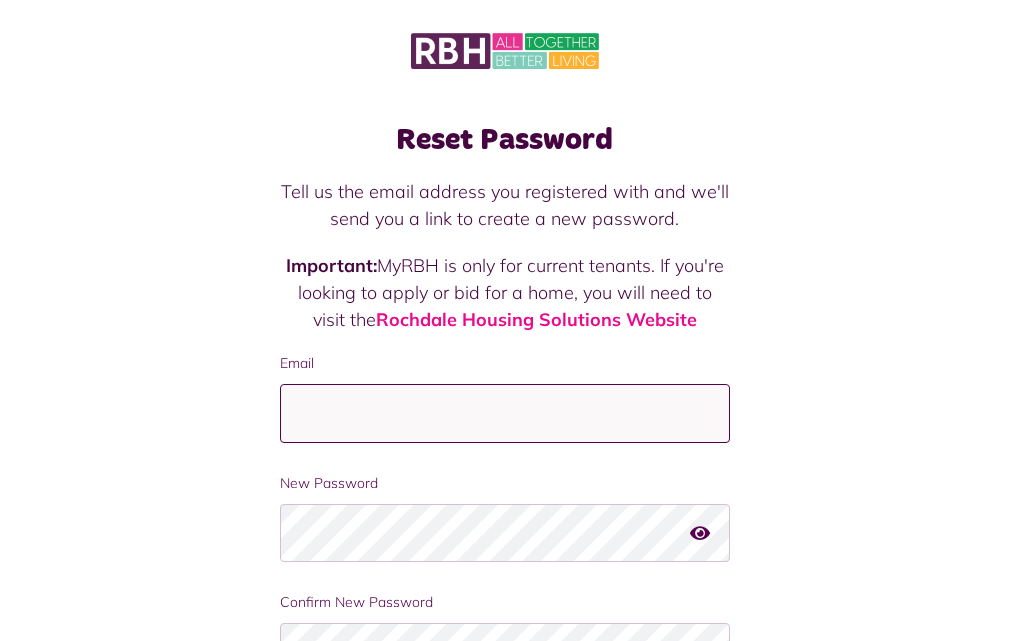 click on "Email" at bounding box center (505, 413) 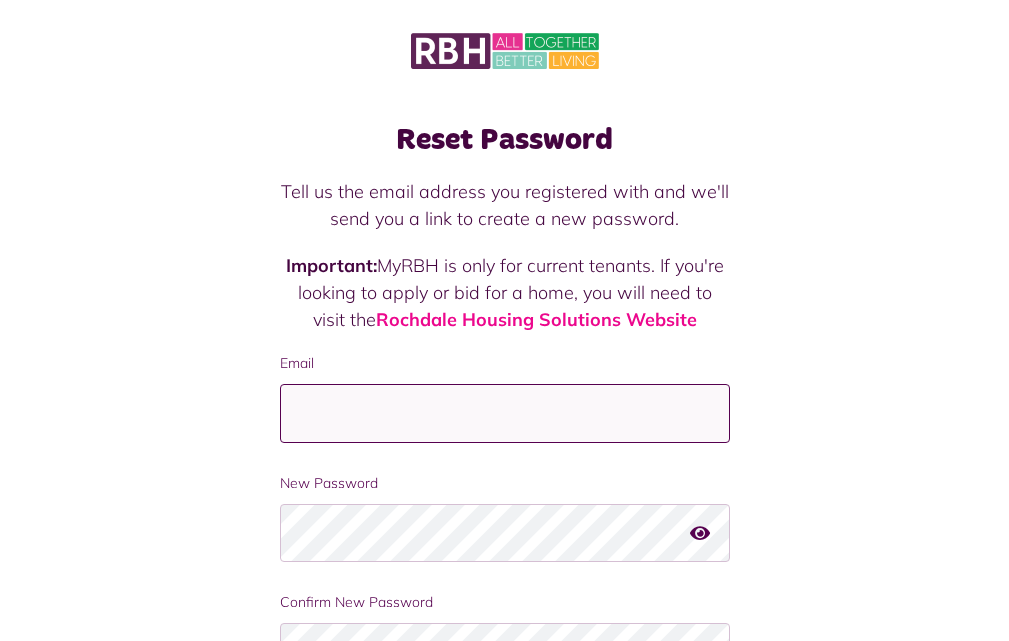 type on "**********" 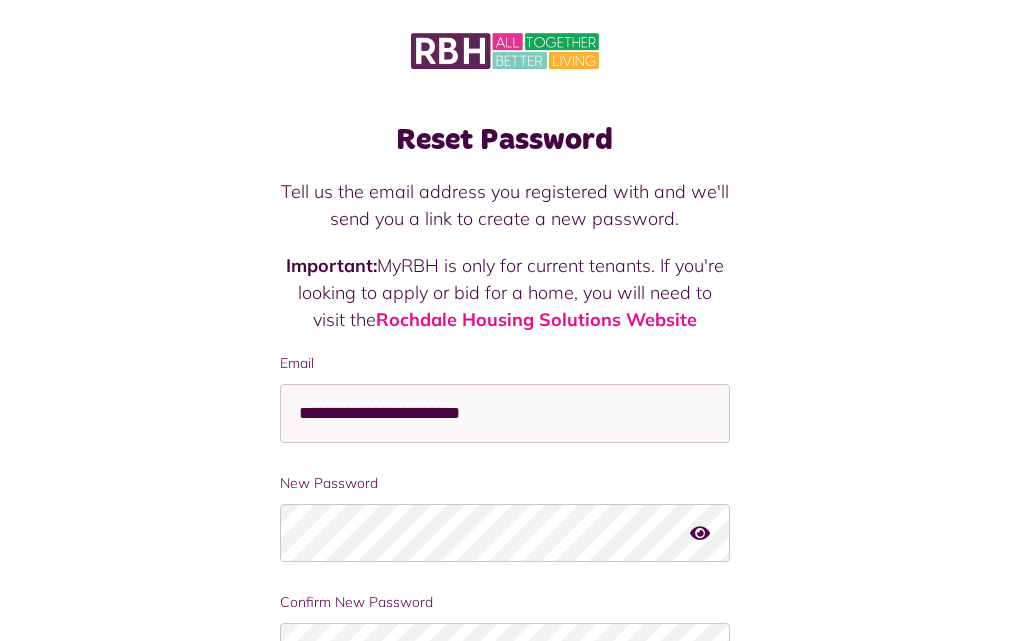 click at bounding box center (700, 533) 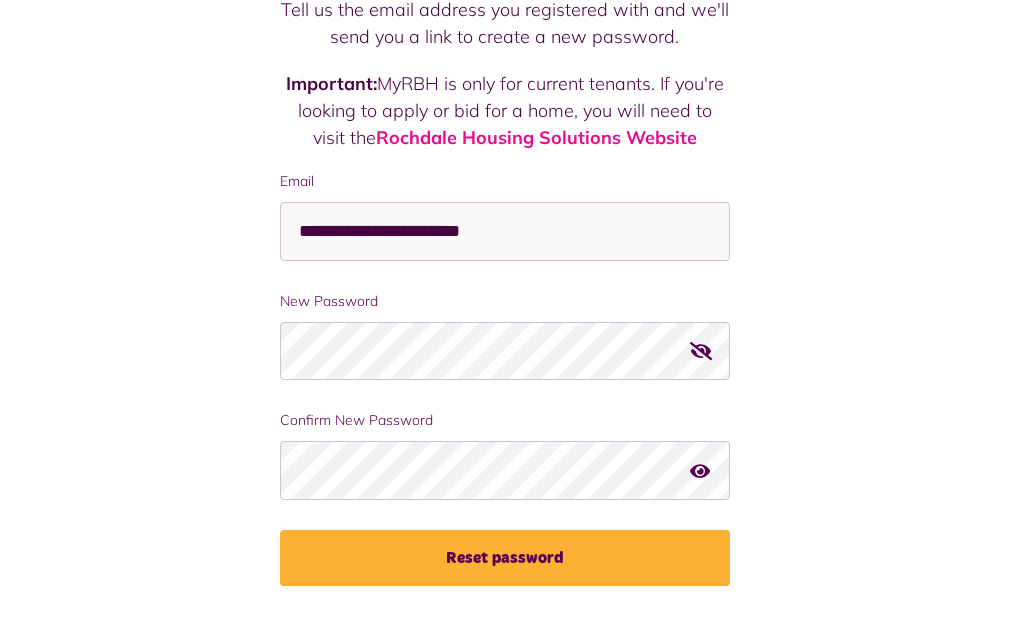 scroll, scrollTop: 185, scrollLeft: 0, axis: vertical 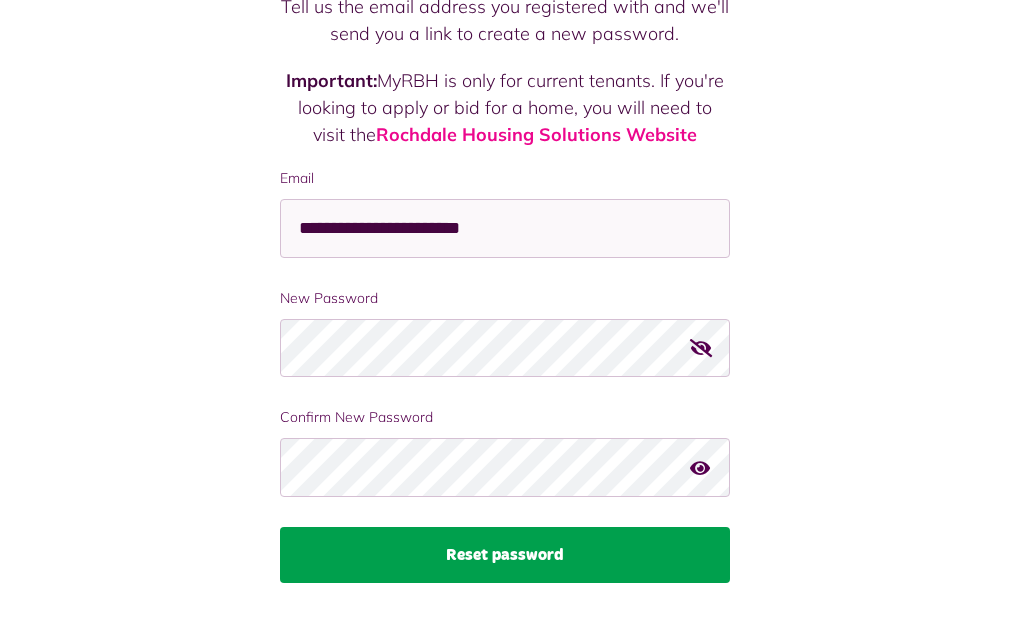 click on "Reset password" at bounding box center [505, 555] 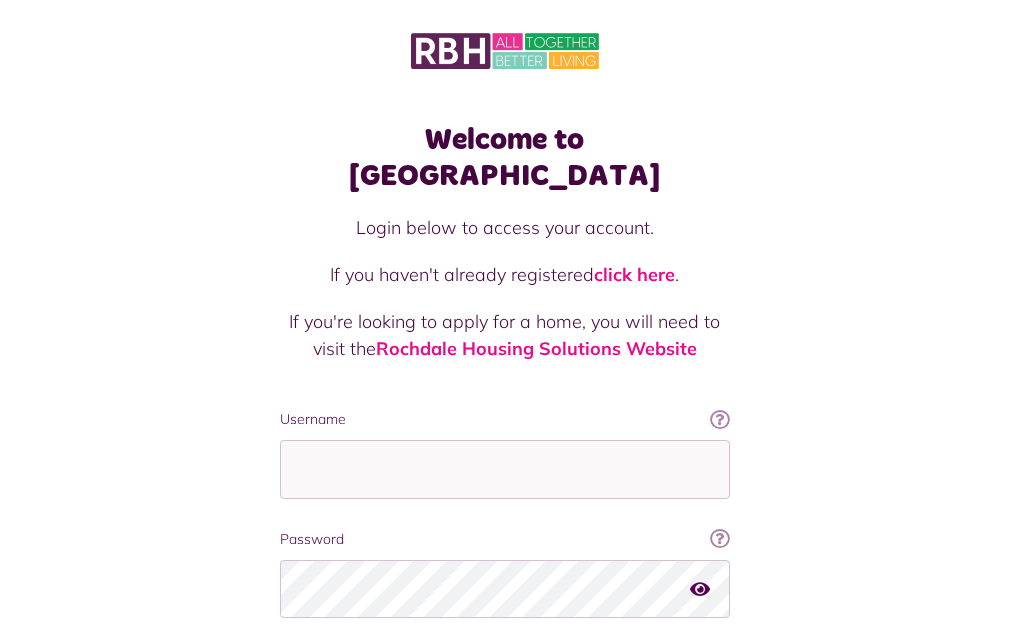scroll, scrollTop: 0, scrollLeft: 0, axis: both 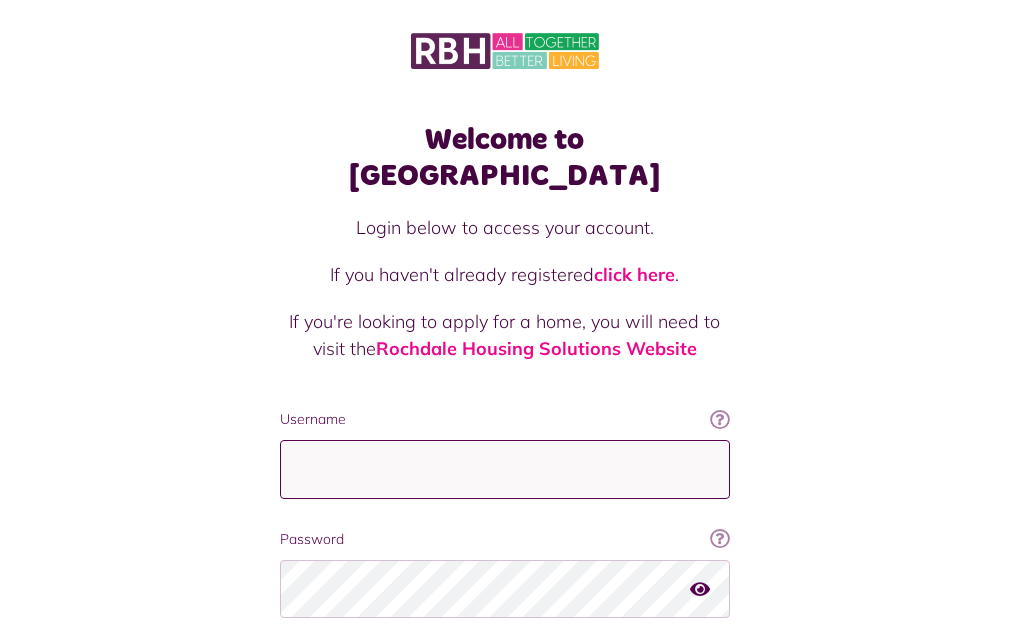 click on "Username" at bounding box center (505, 469) 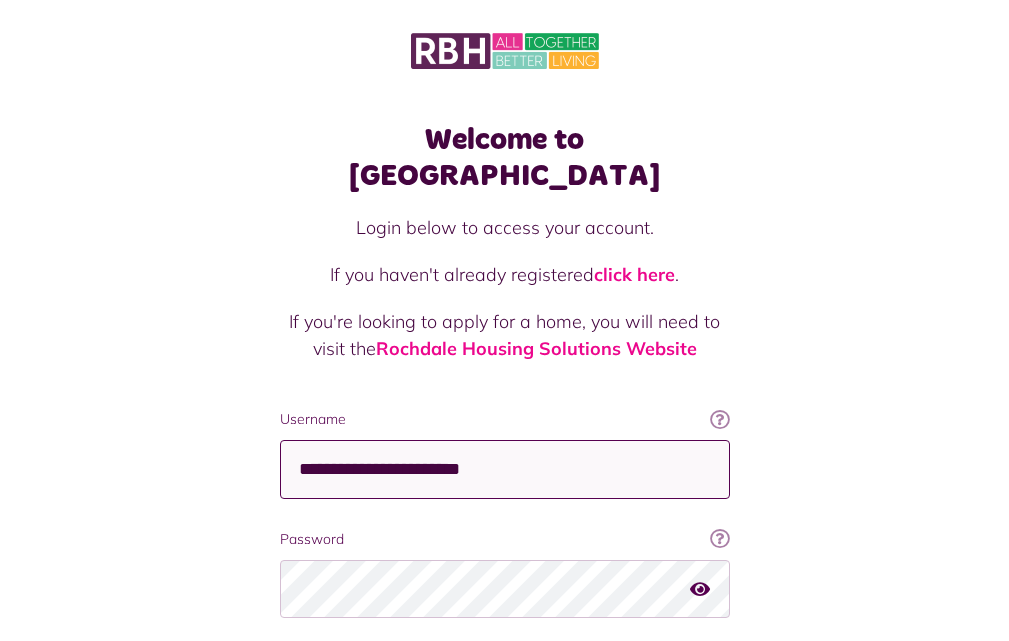 type on "**********" 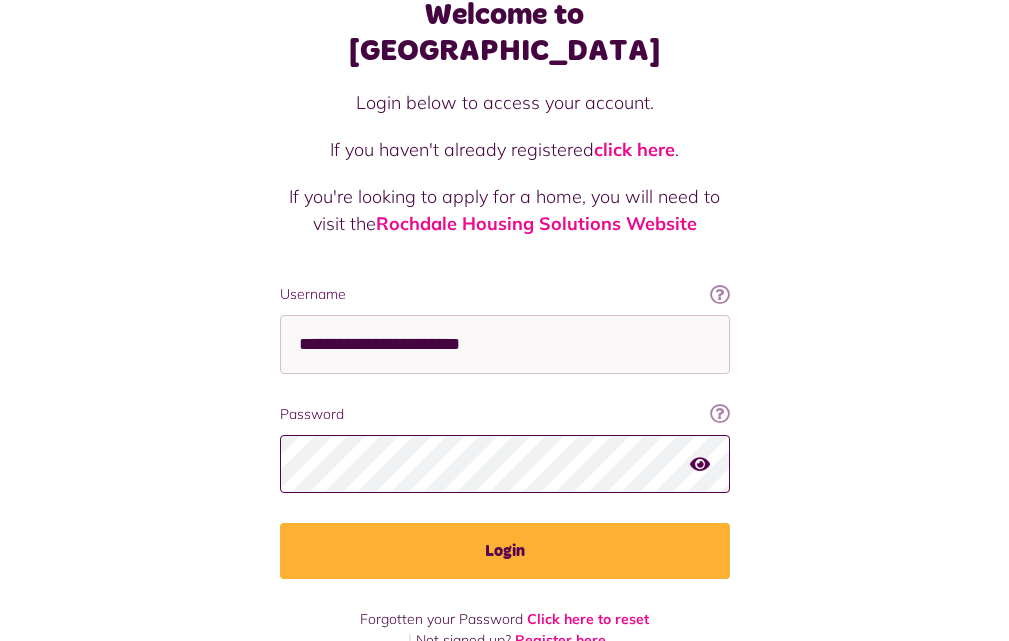 scroll, scrollTop: 127, scrollLeft: 0, axis: vertical 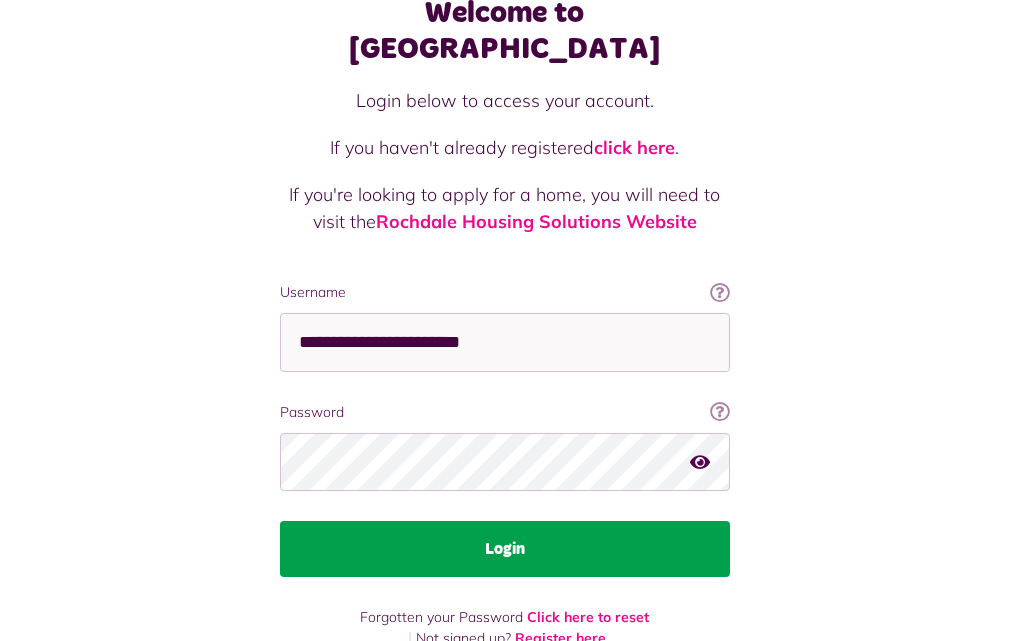 click on "Login" at bounding box center (505, 549) 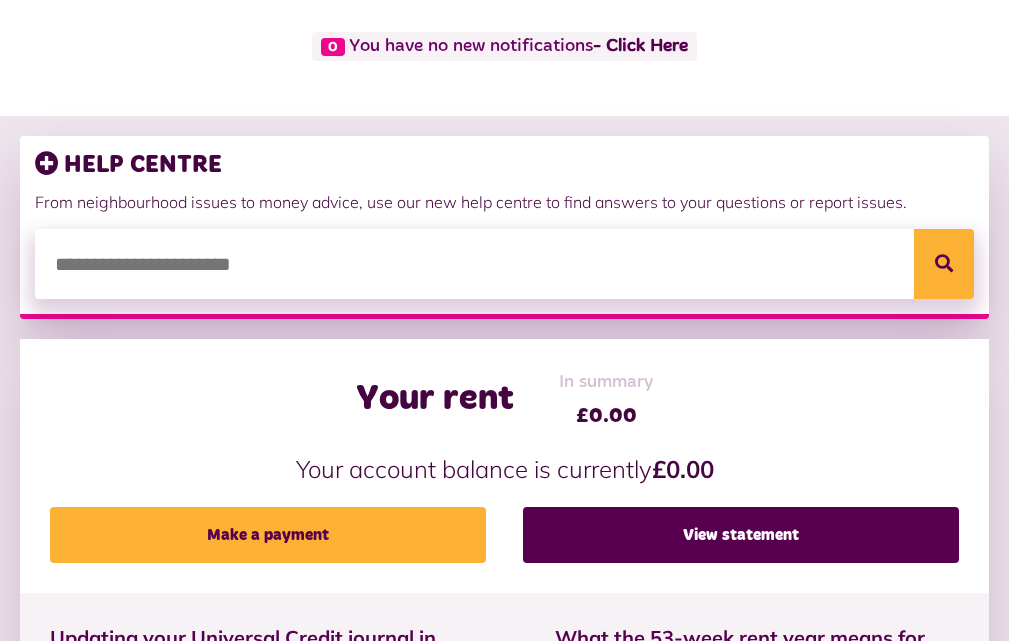 scroll, scrollTop: 0, scrollLeft: 0, axis: both 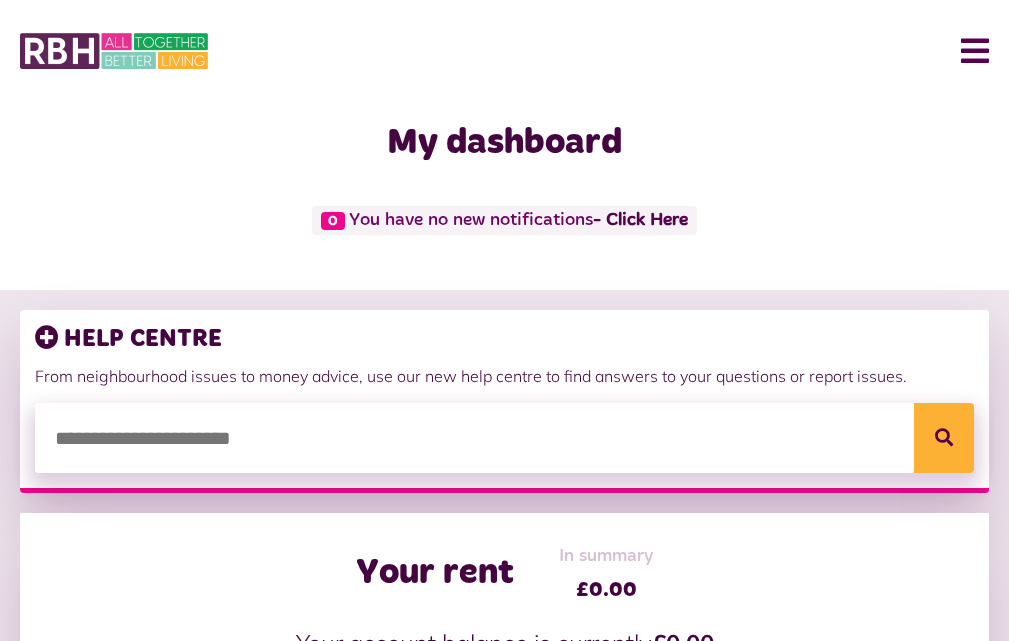click at bounding box center (504, 438) 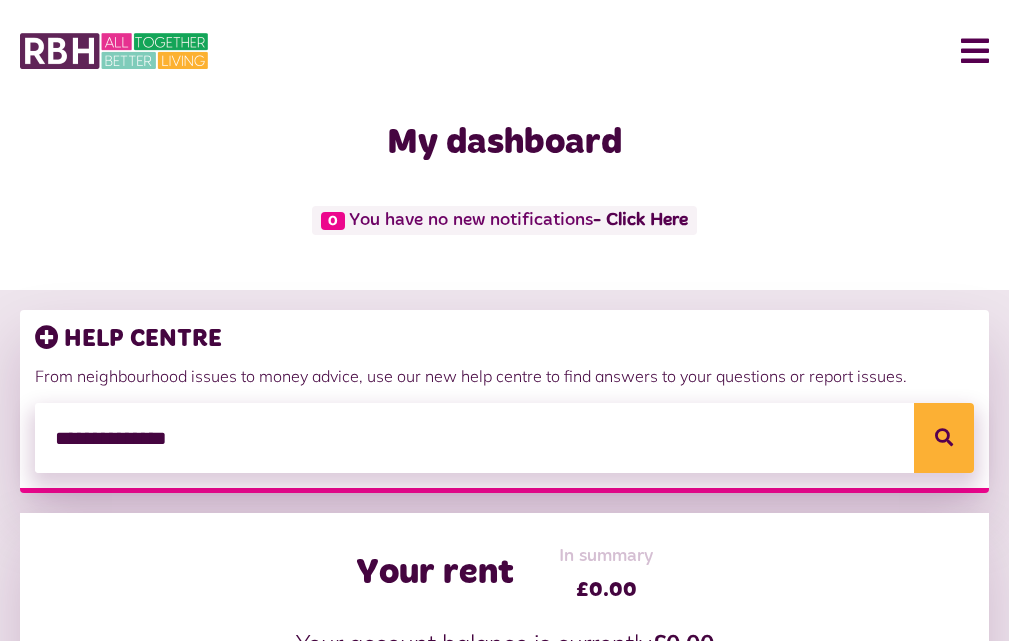 type on "**********" 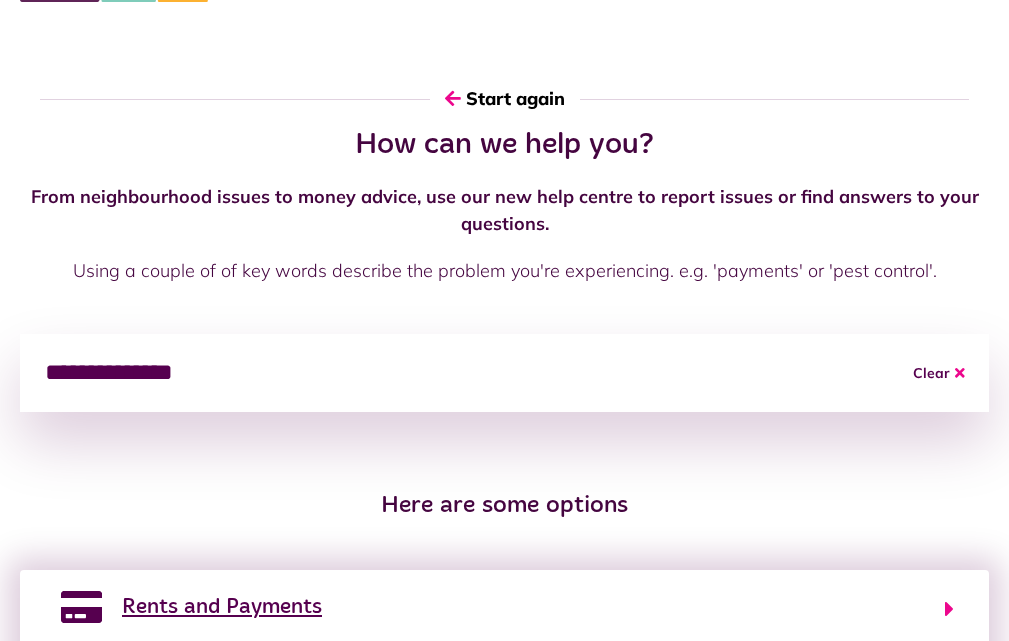 scroll, scrollTop: 0, scrollLeft: 0, axis: both 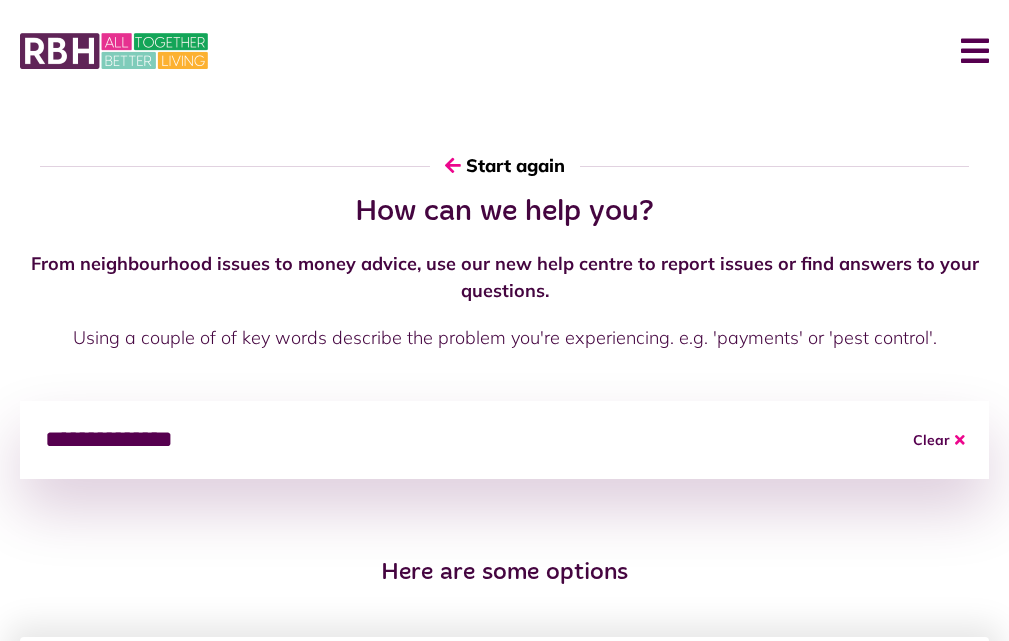 click 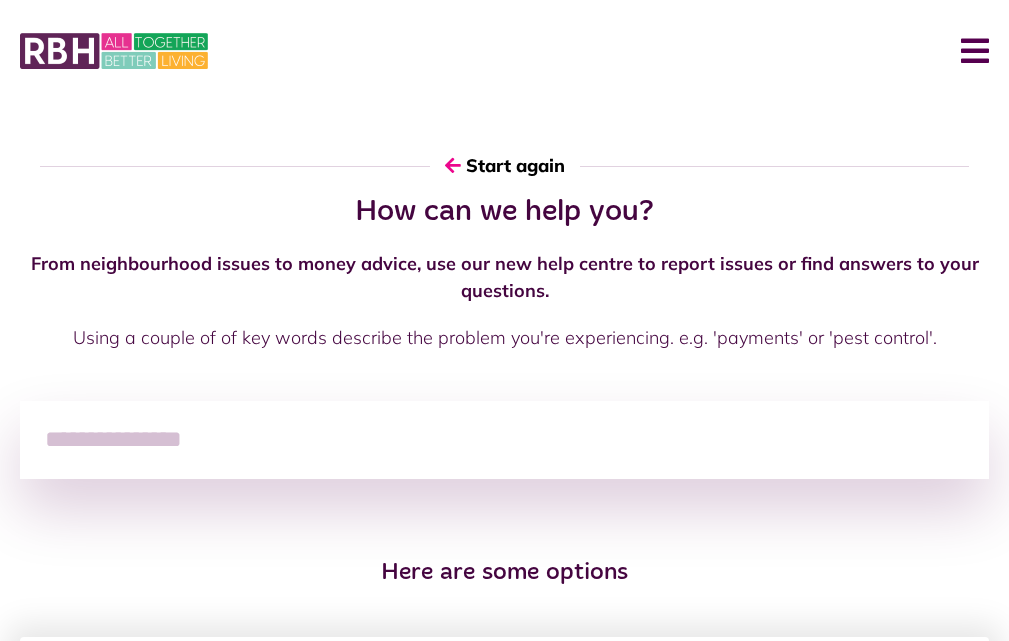 click 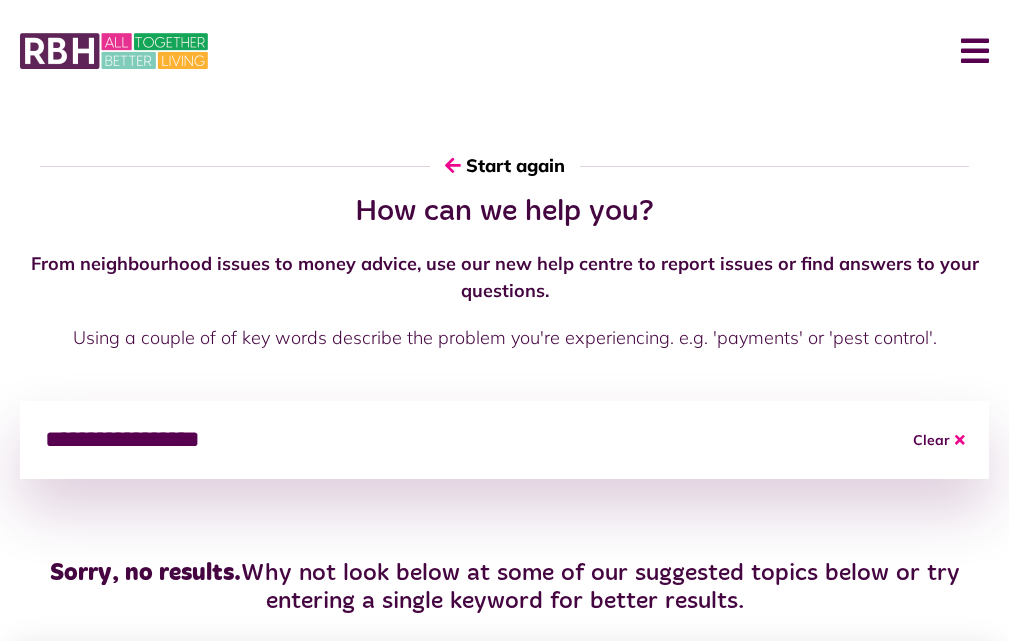 type on "**********" 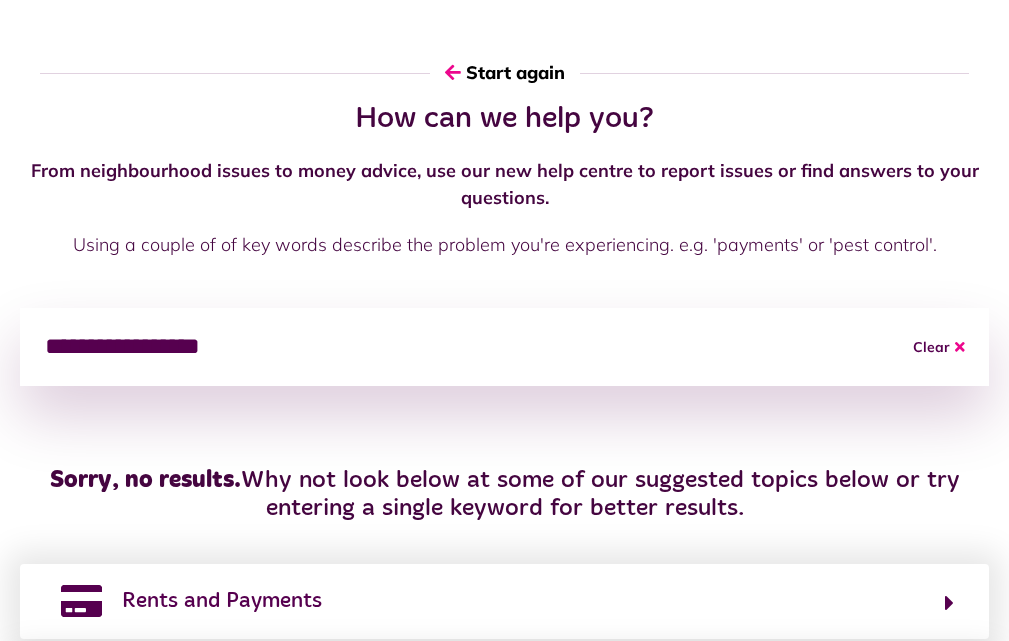 scroll, scrollTop: 0, scrollLeft: 0, axis: both 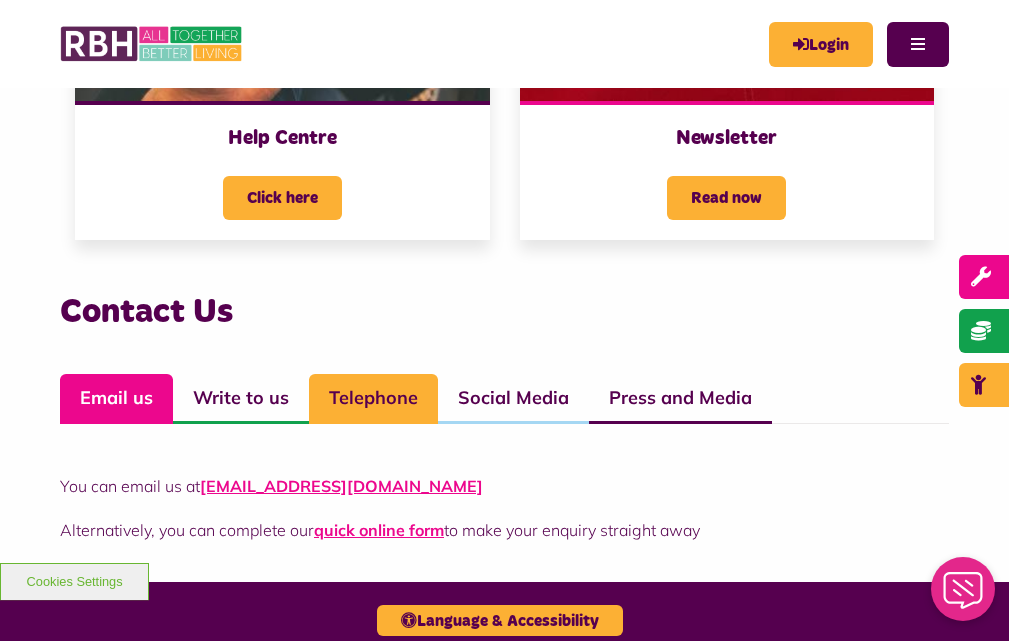 click on "Telephone" at bounding box center (373, 399) 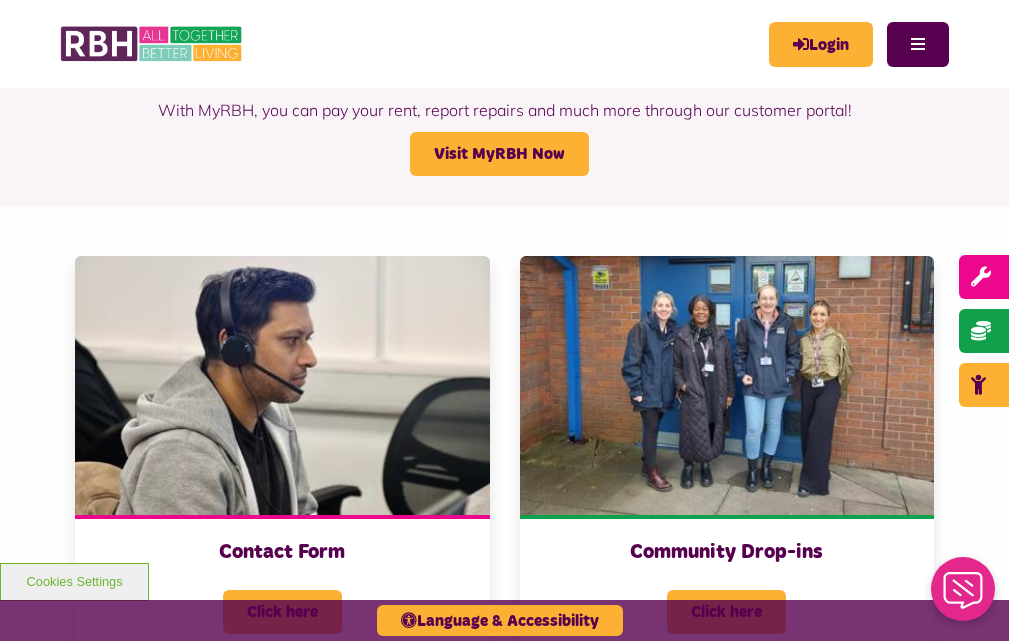scroll, scrollTop: 0, scrollLeft: 0, axis: both 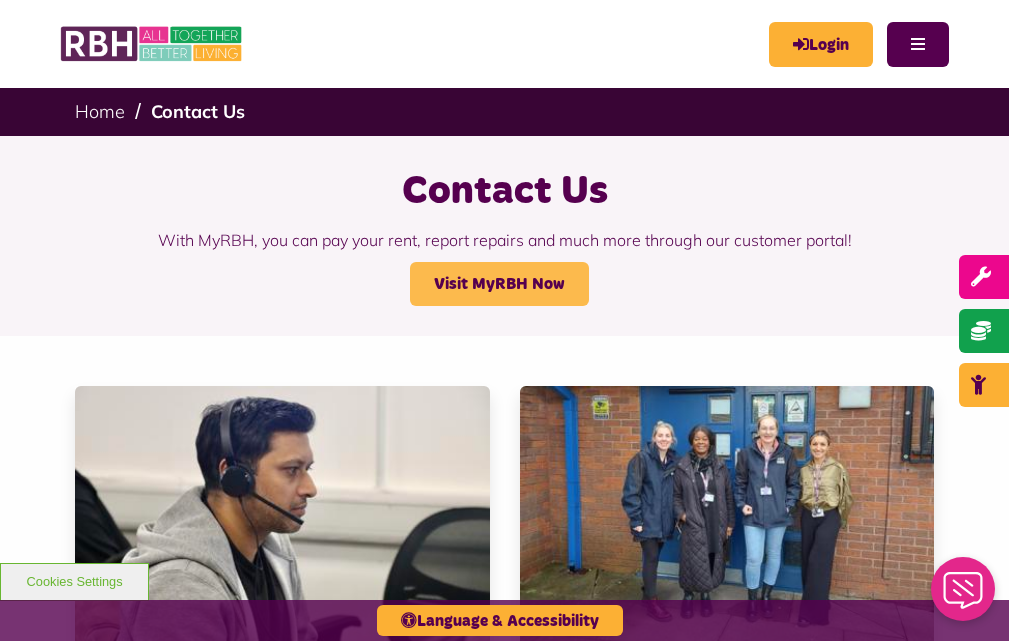 click on "Visit MyRBH Now" at bounding box center (499, 284) 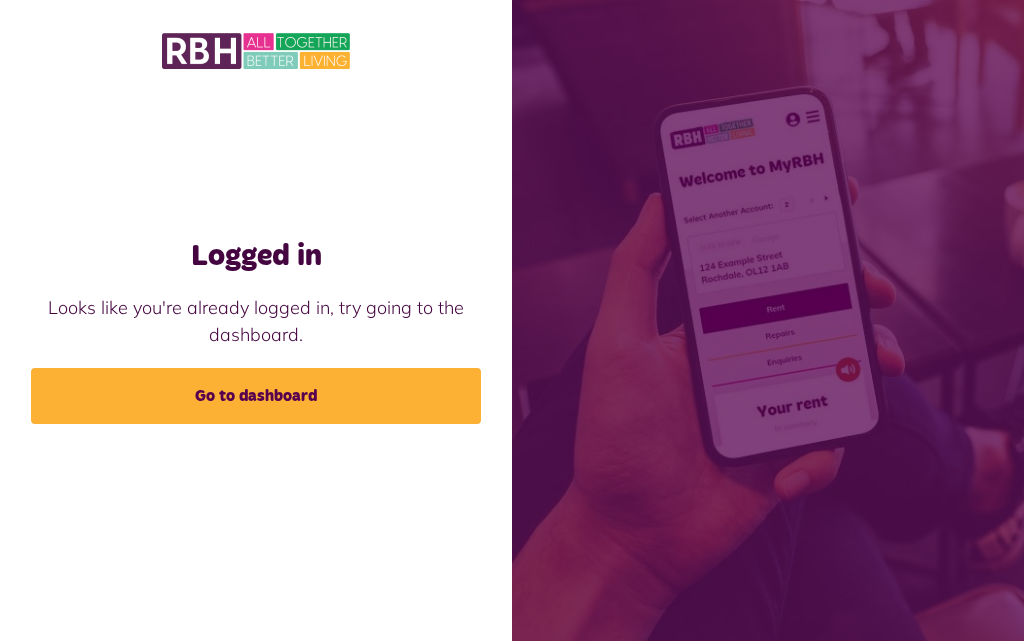 scroll, scrollTop: 0, scrollLeft: 0, axis: both 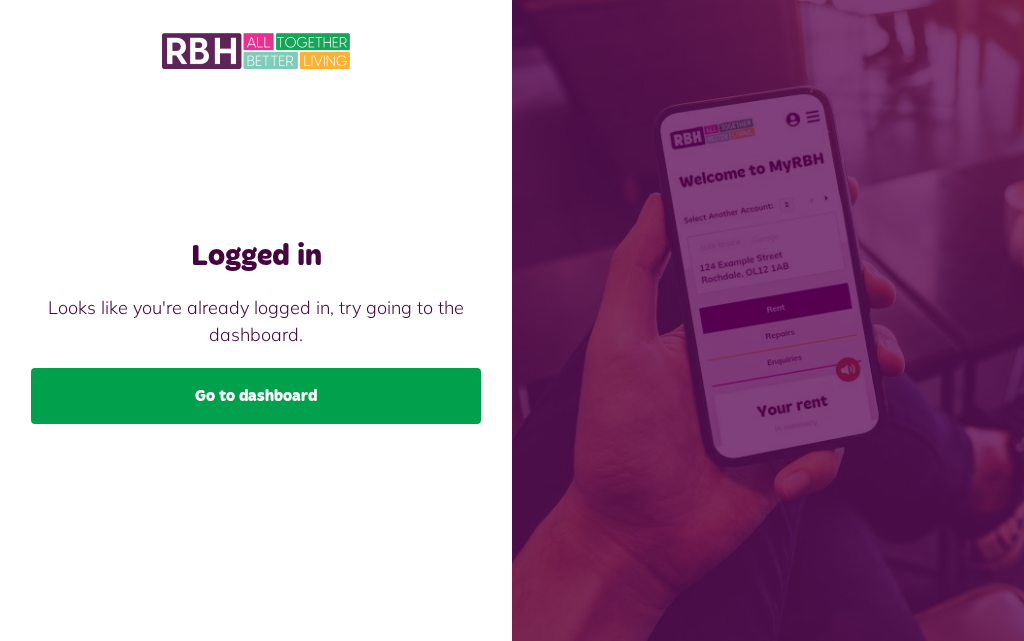 click on "Go to dashboard" at bounding box center (256, 396) 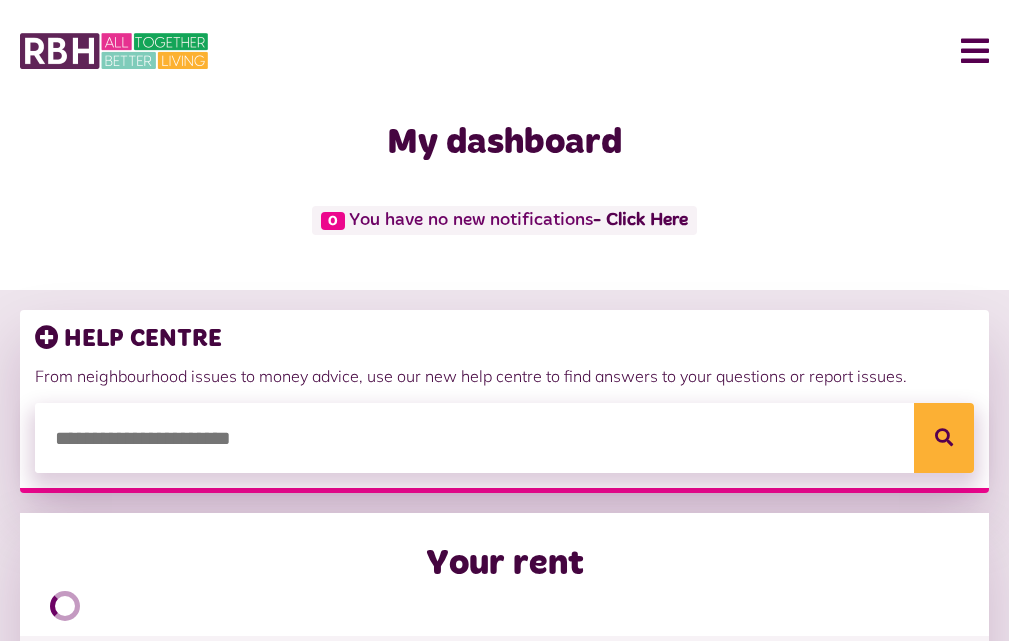 scroll, scrollTop: 0, scrollLeft: 0, axis: both 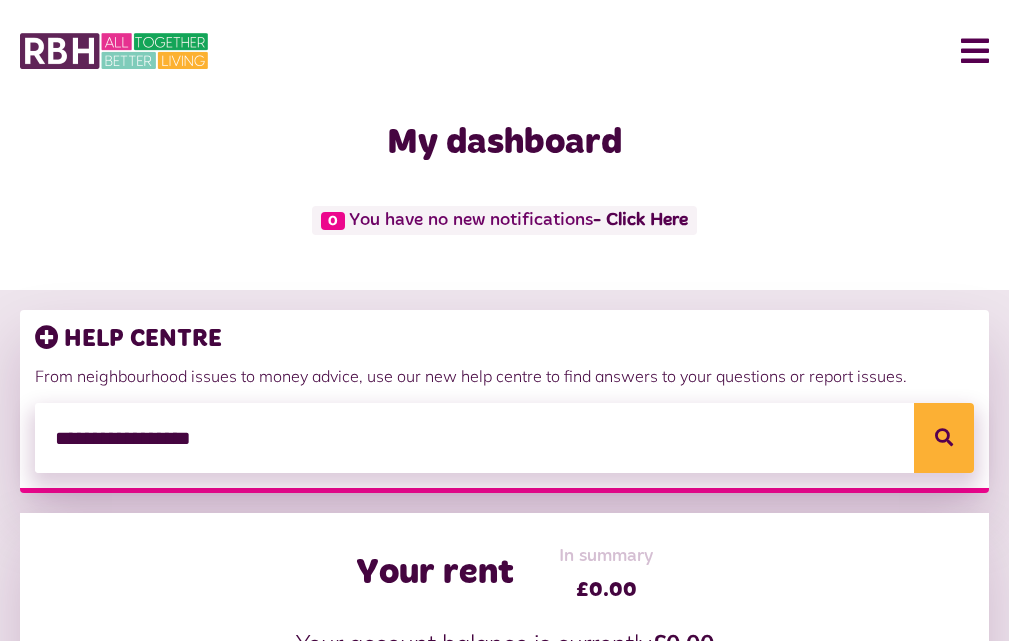 type on "**********" 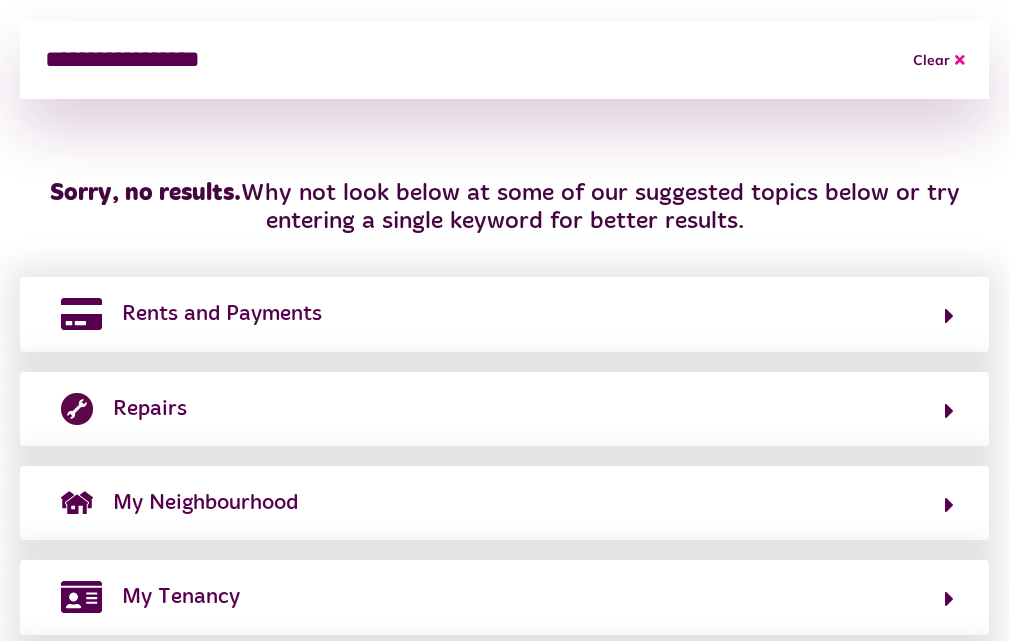 scroll, scrollTop: 0, scrollLeft: 0, axis: both 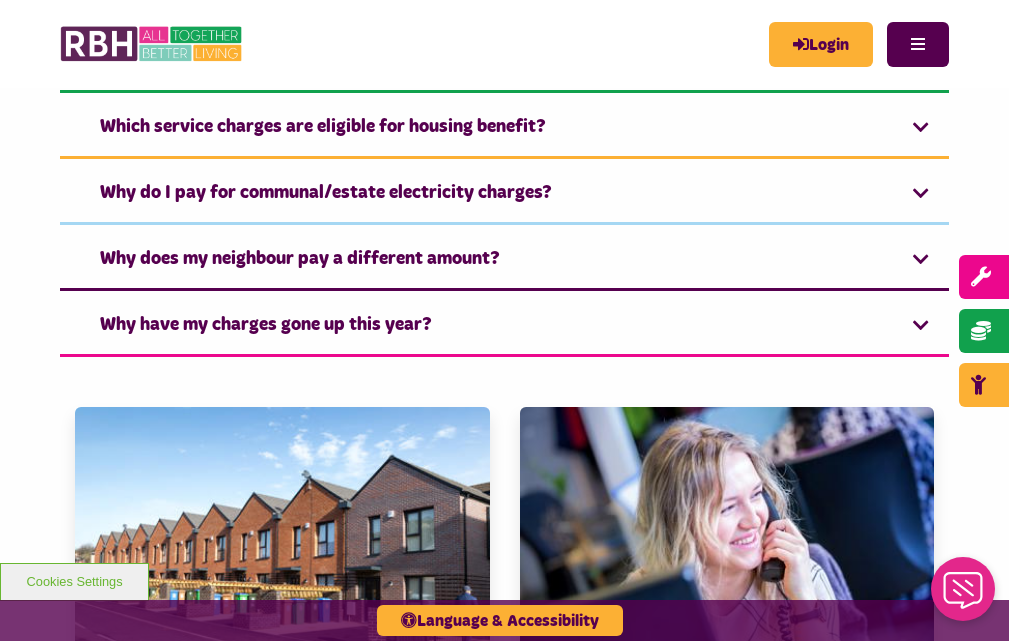 click on "I am a freeholder. Why should I pay?" at bounding box center (504, -136) 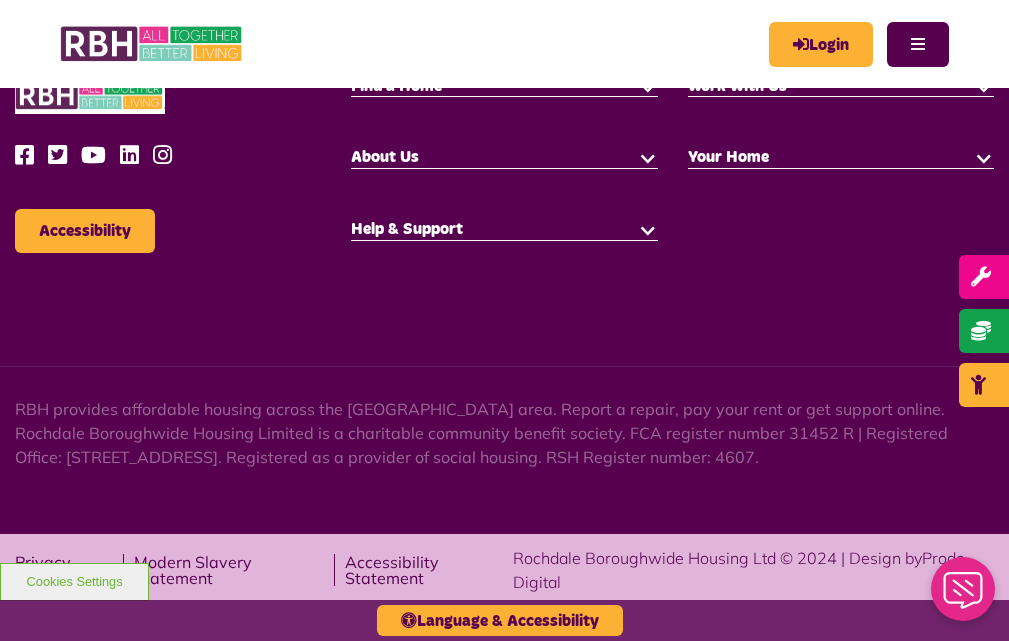 scroll, scrollTop: 2500, scrollLeft: 0, axis: vertical 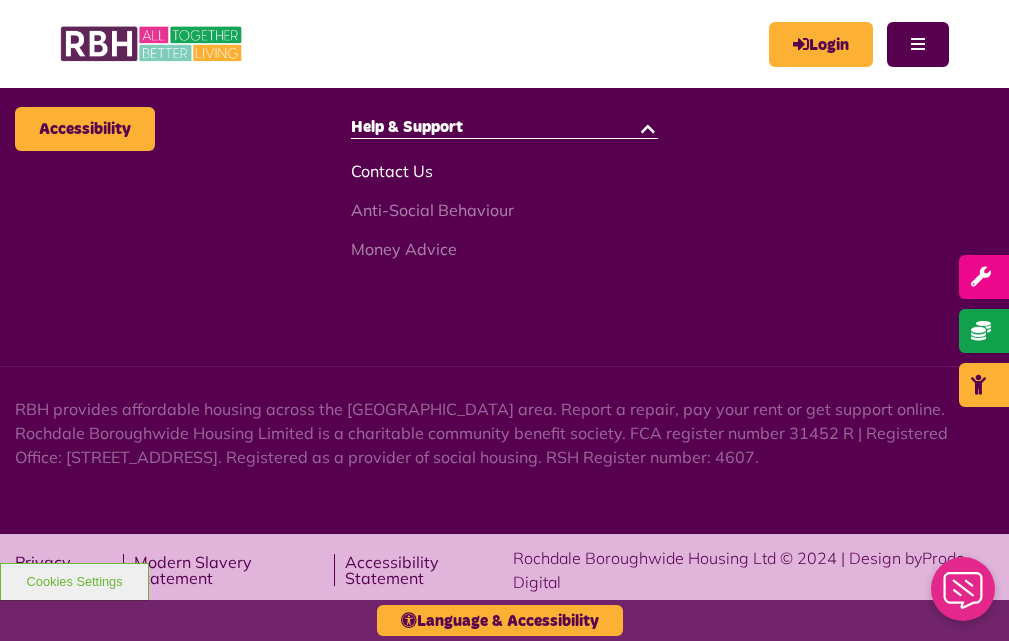 click on "Contact Us" at bounding box center (392, 171) 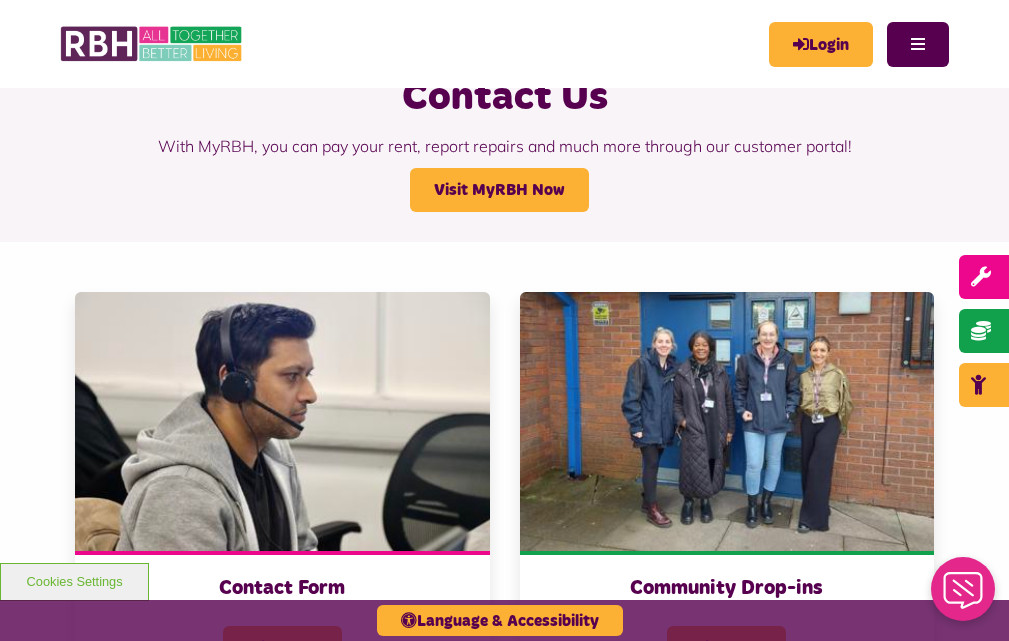 scroll, scrollTop: 0, scrollLeft: 0, axis: both 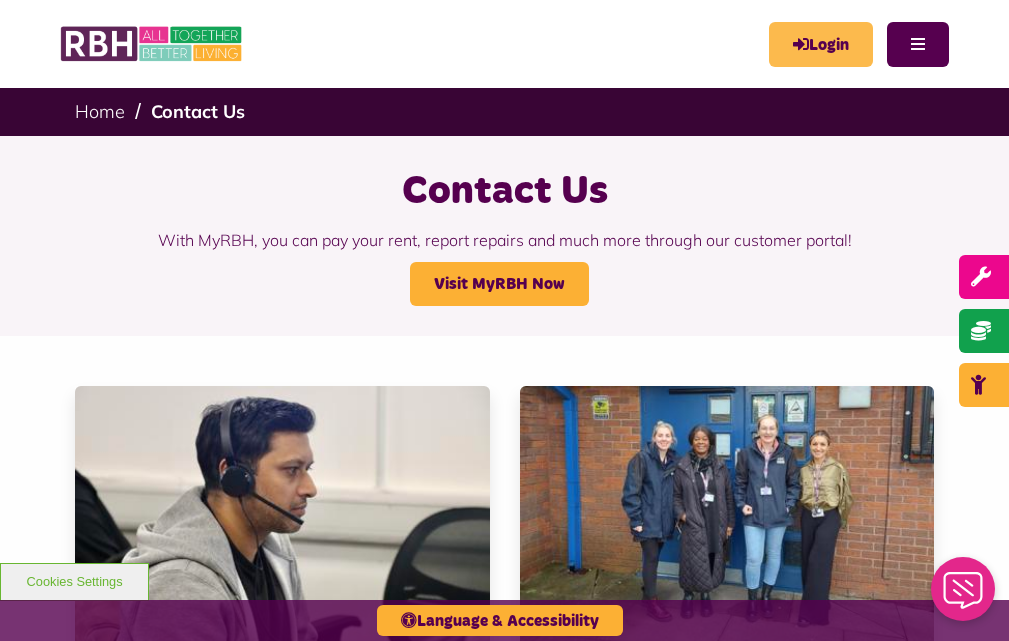 click on "Login" at bounding box center (821, 44) 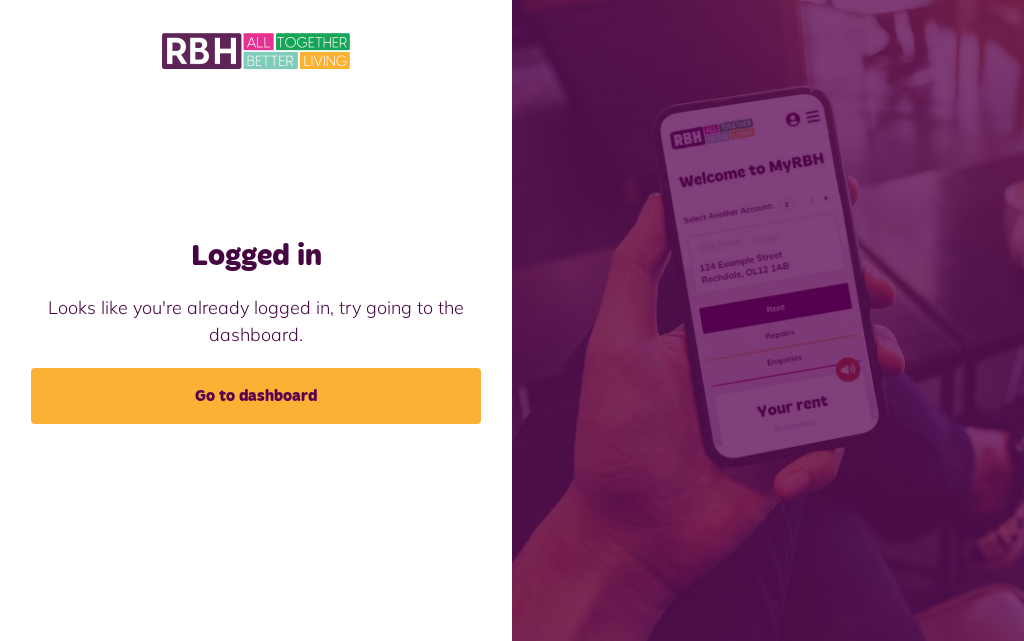 scroll, scrollTop: 0, scrollLeft: 0, axis: both 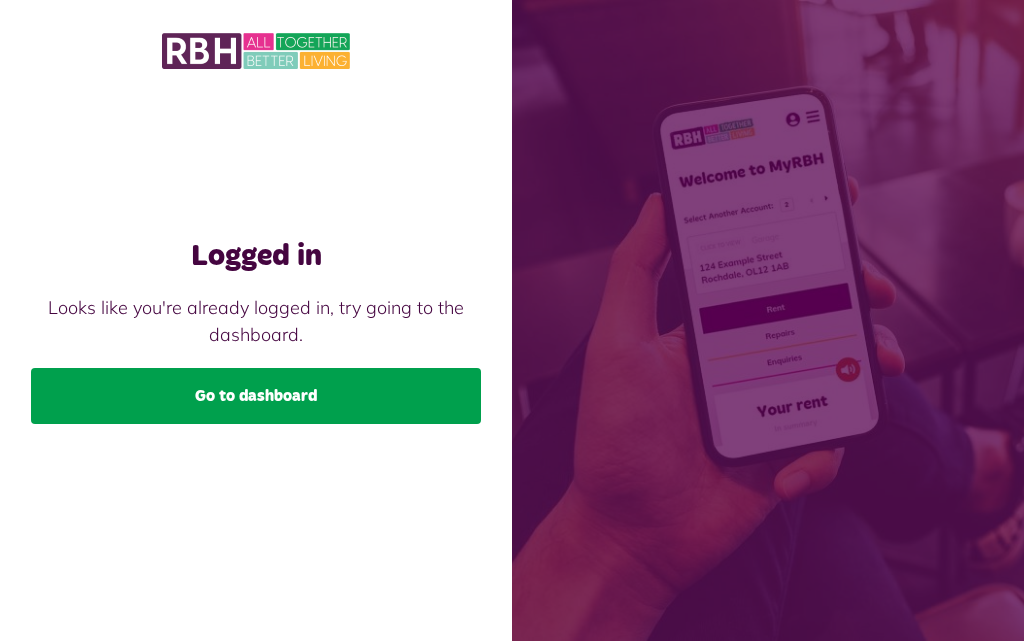 click on "Go to dashboard" at bounding box center (256, 396) 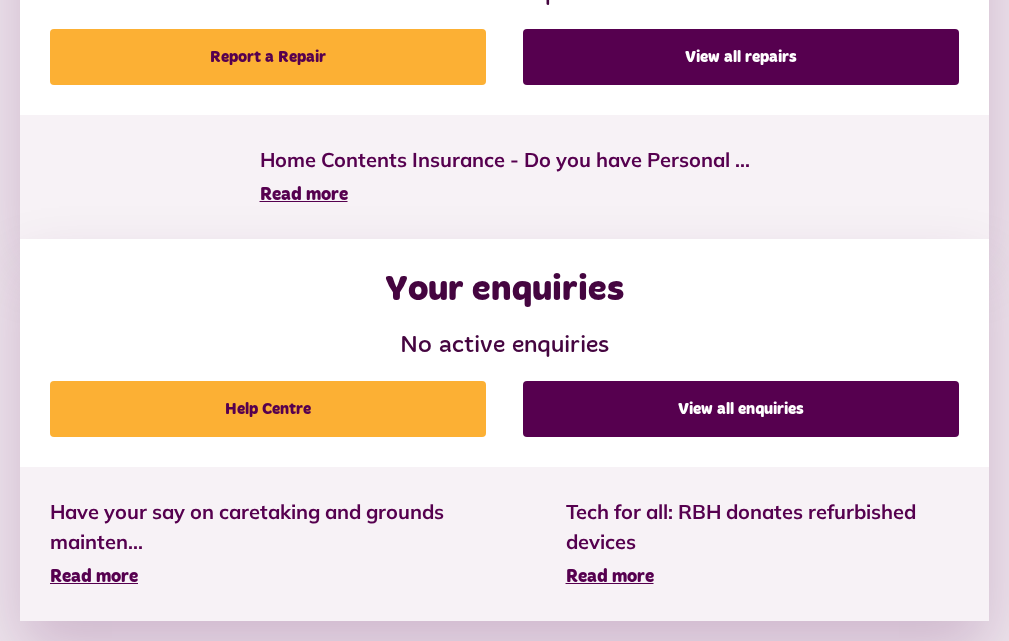 scroll, scrollTop: 1257, scrollLeft: 0, axis: vertical 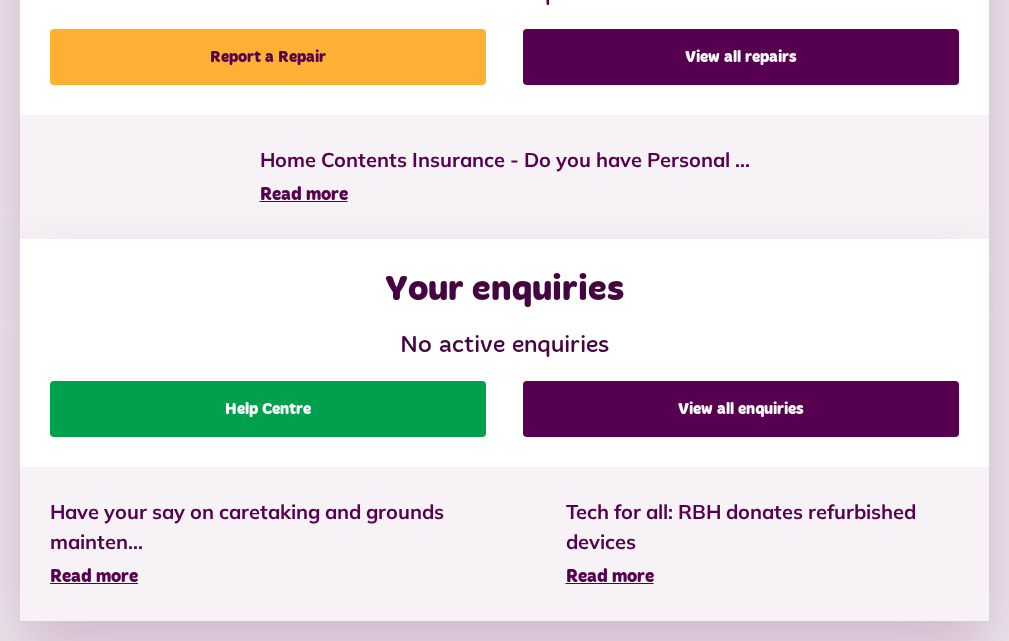 click on "Help Centre" at bounding box center (268, 409) 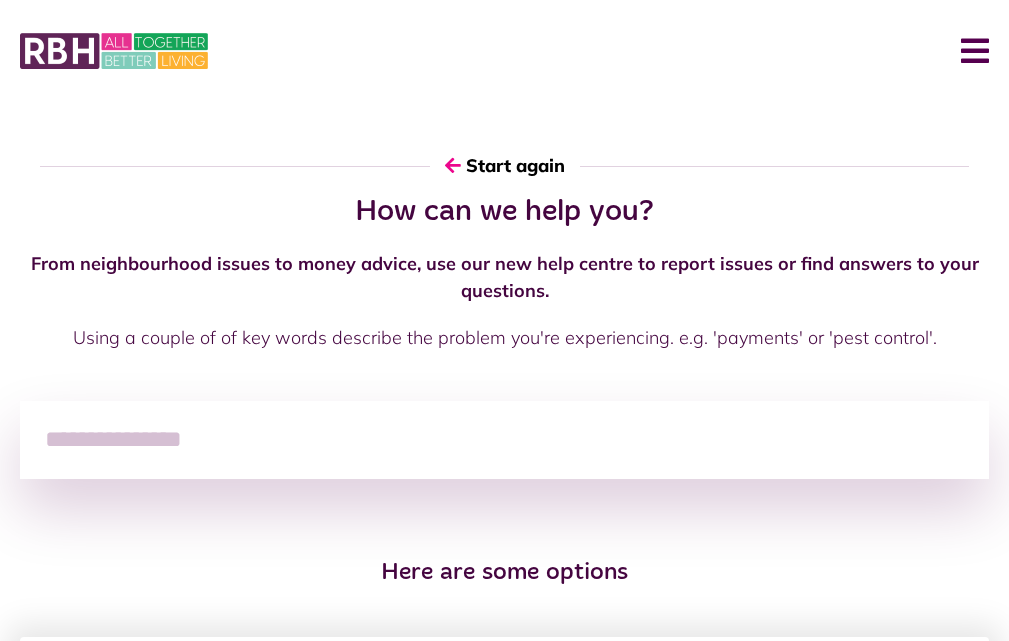 scroll, scrollTop: 0, scrollLeft: 0, axis: both 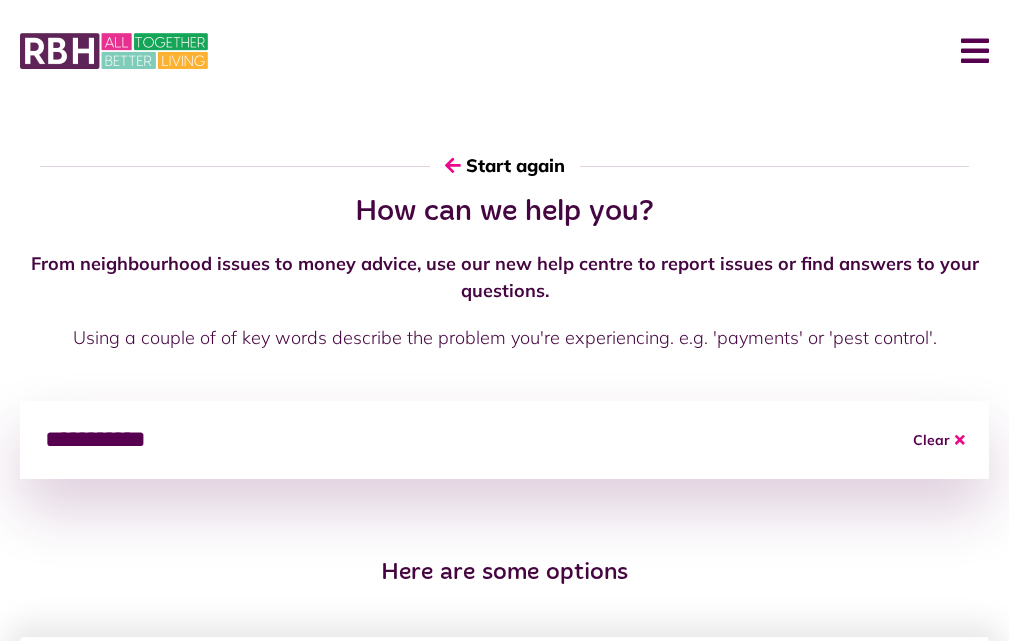 type on "**********" 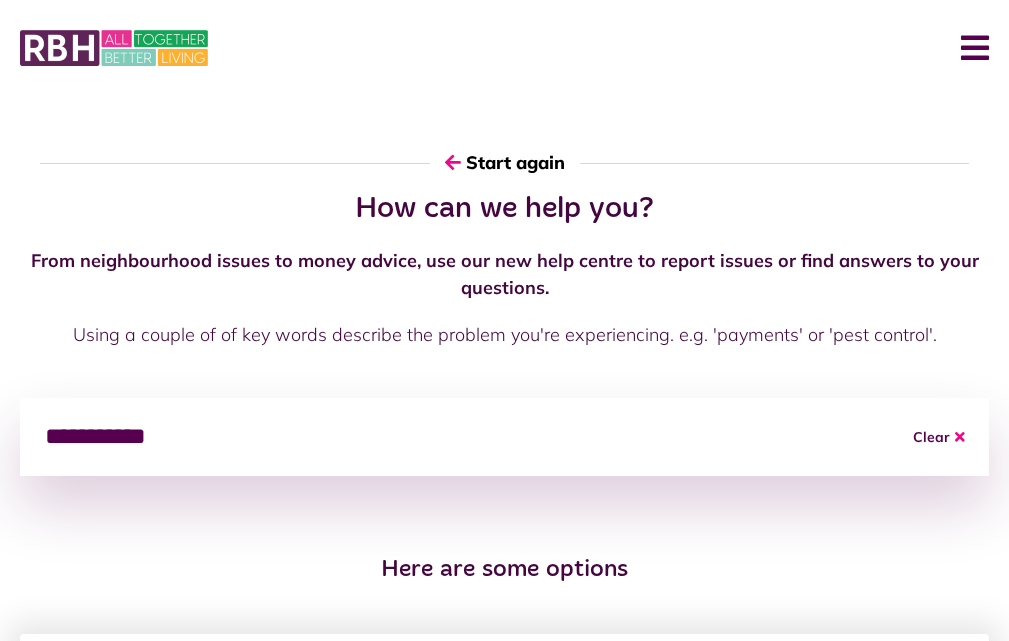 scroll, scrollTop: 0, scrollLeft: 0, axis: both 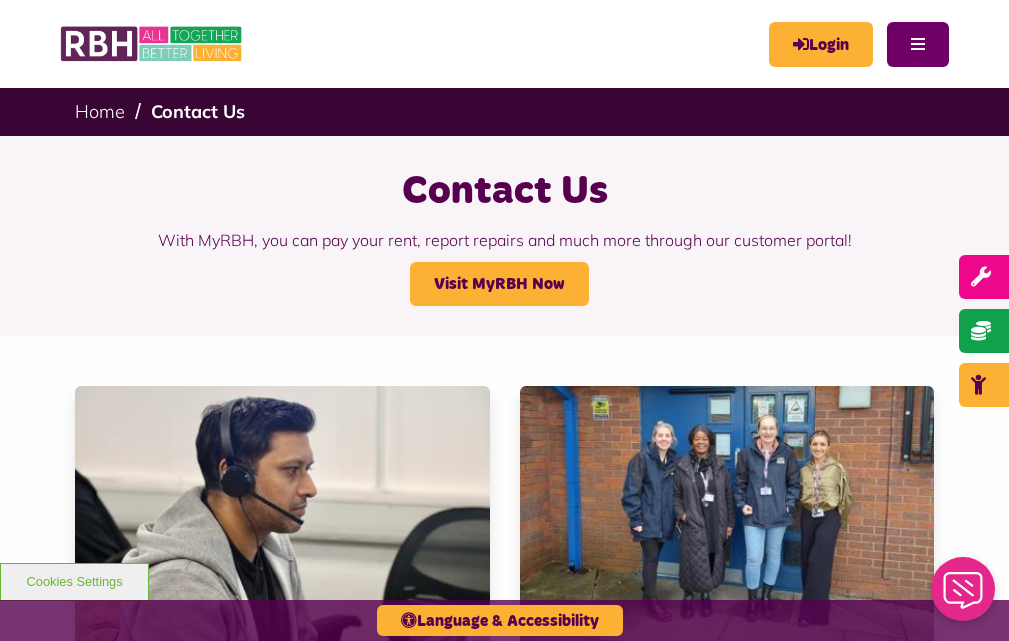 click on "Menu" at bounding box center (918, 44) 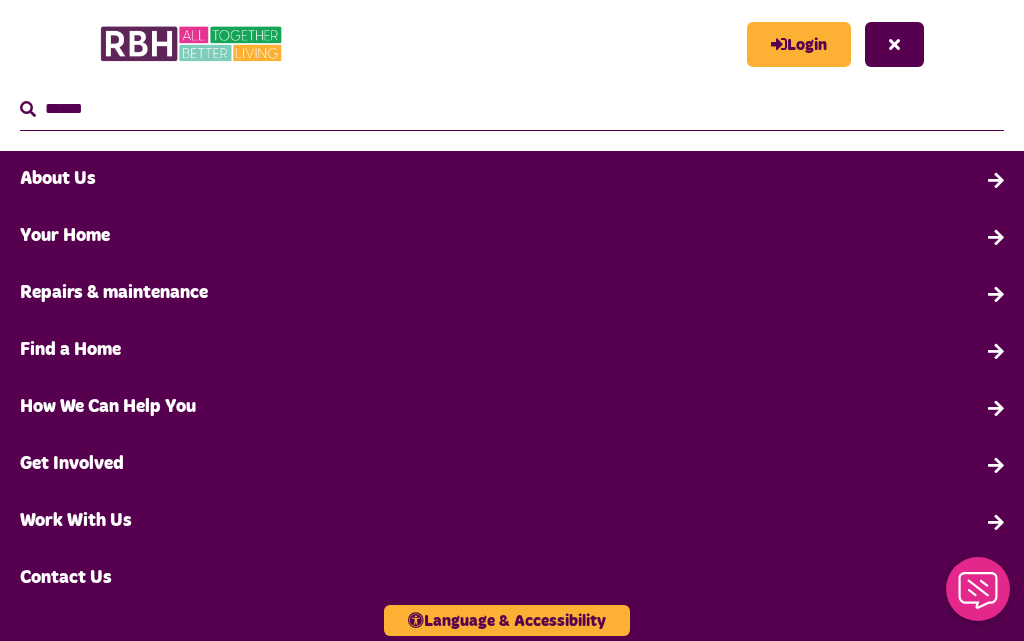 click on "Contact Us" at bounding box center [512, 578] 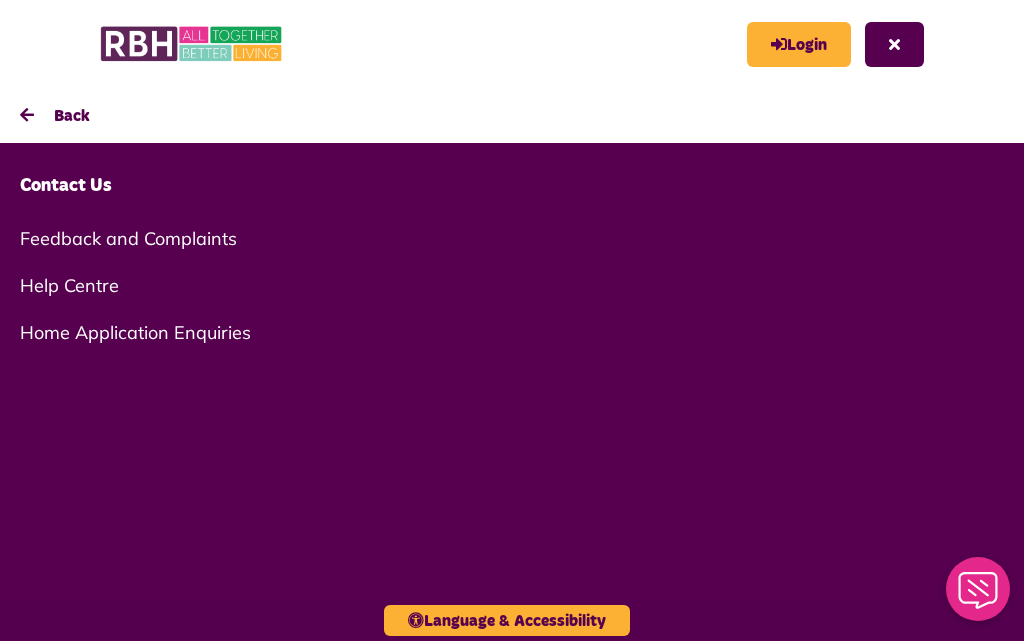 click on "Contact Us" at bounding box center (512, 186) 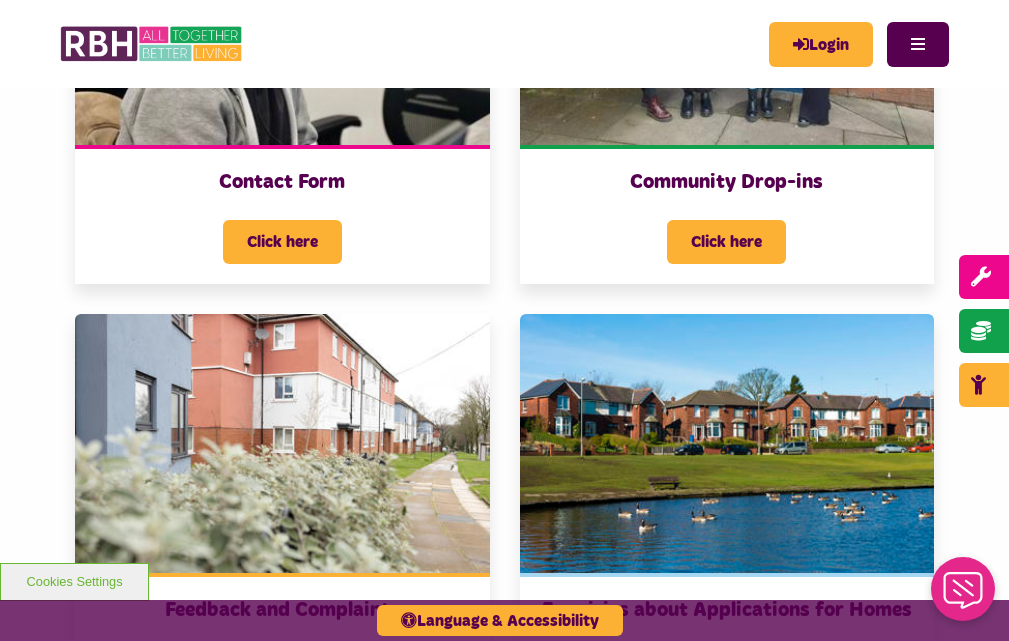 scroll, scrollTop: 0, scrollLeft: 0, axis: both 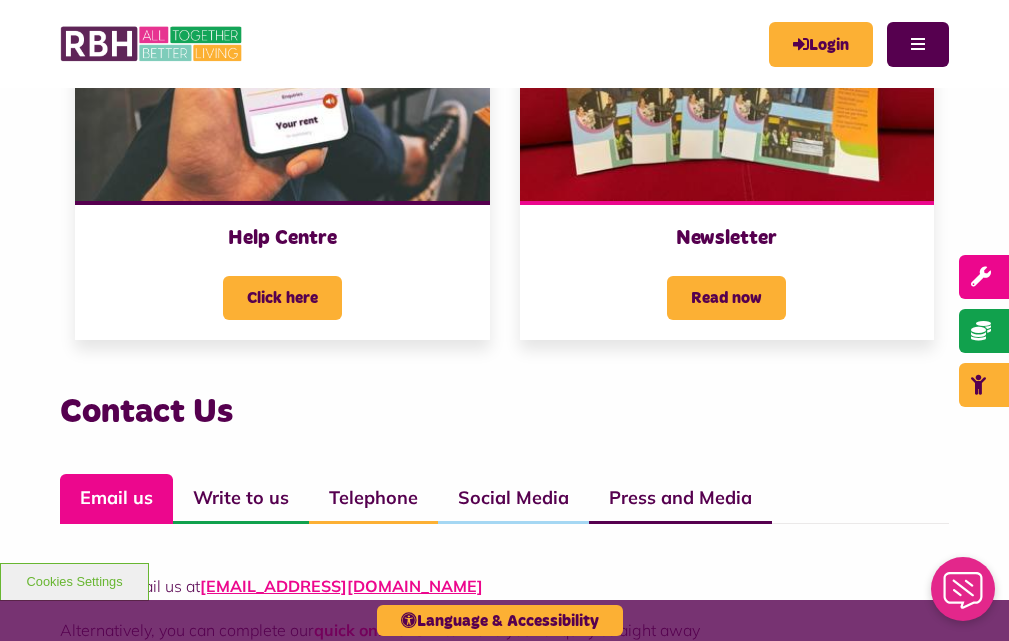click on "quick online form" at bounding box center (379, 630) 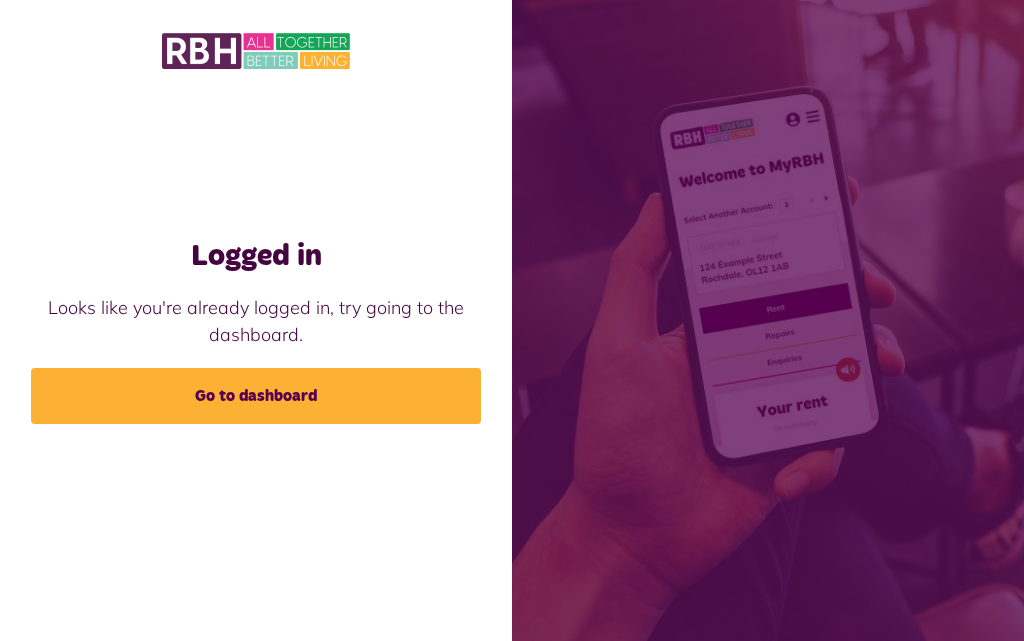 scroll, scrollTop: 0, scrollLeft: 0, axis: both 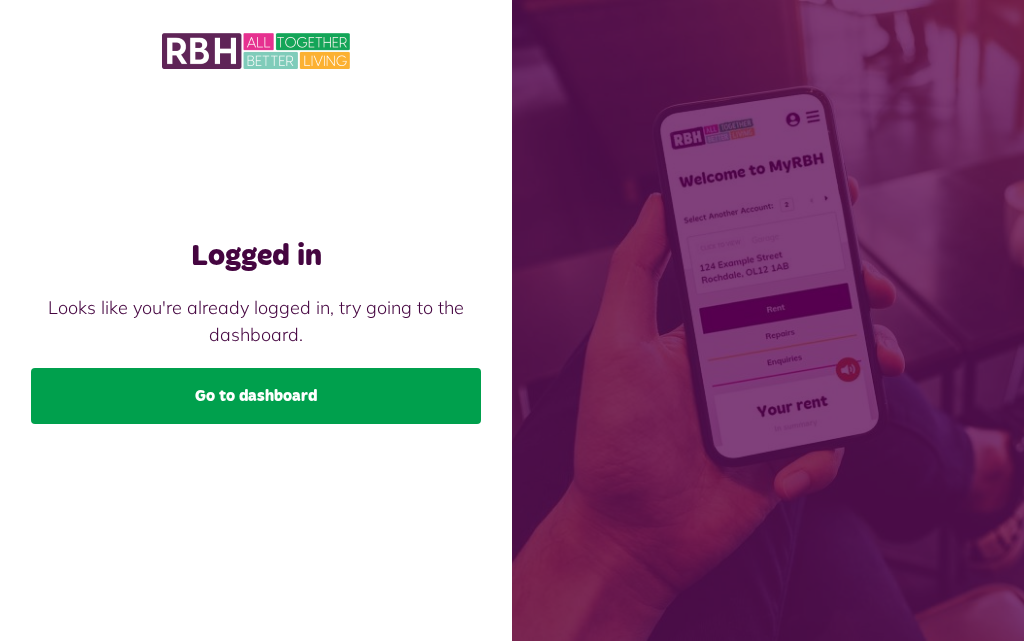 click on "Go to dashboard" at bounding box center (256, 396) 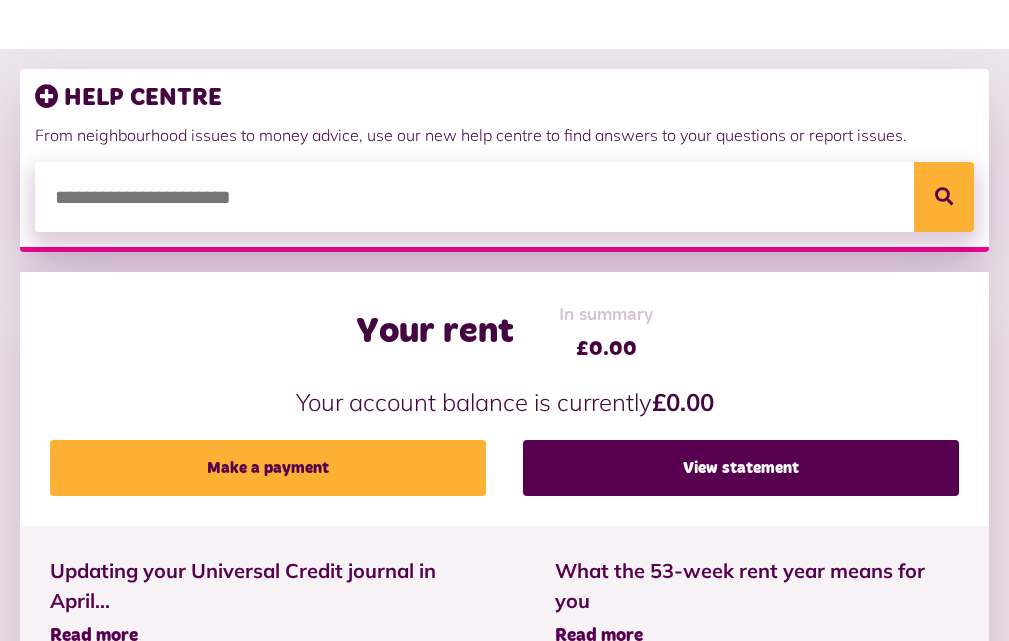 scroll, scrollTop: 100, scrollLeft: 0, axis: vertical 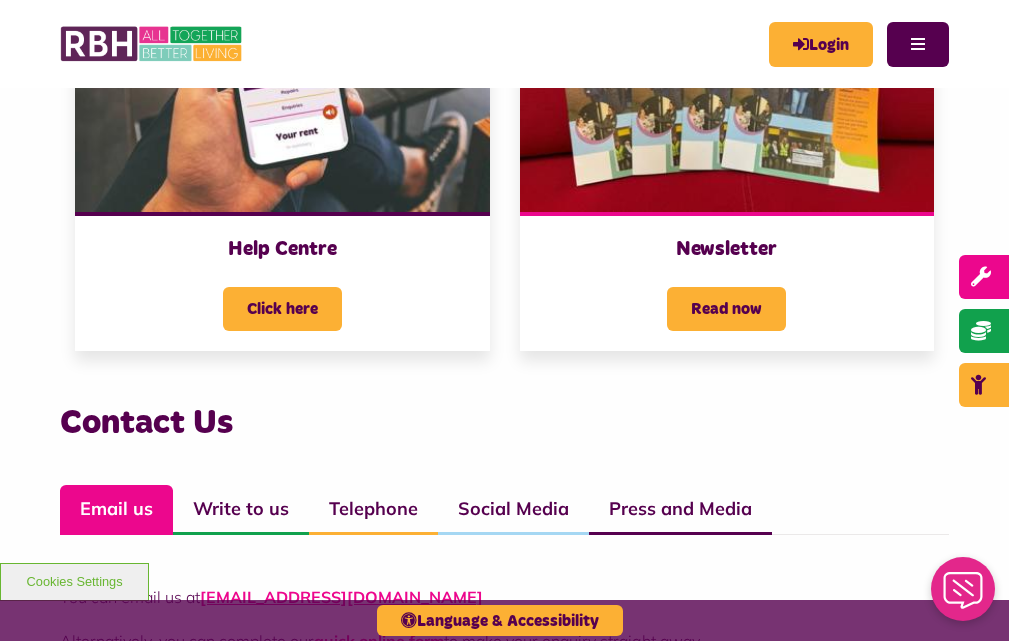 click on "You can email us at  [EMAIL_ADDRESS][DOMAIN_NAME]
Alternatively, you can complete our  quick online form  to make your enquiry straight away" at bounding box center [504, 594] 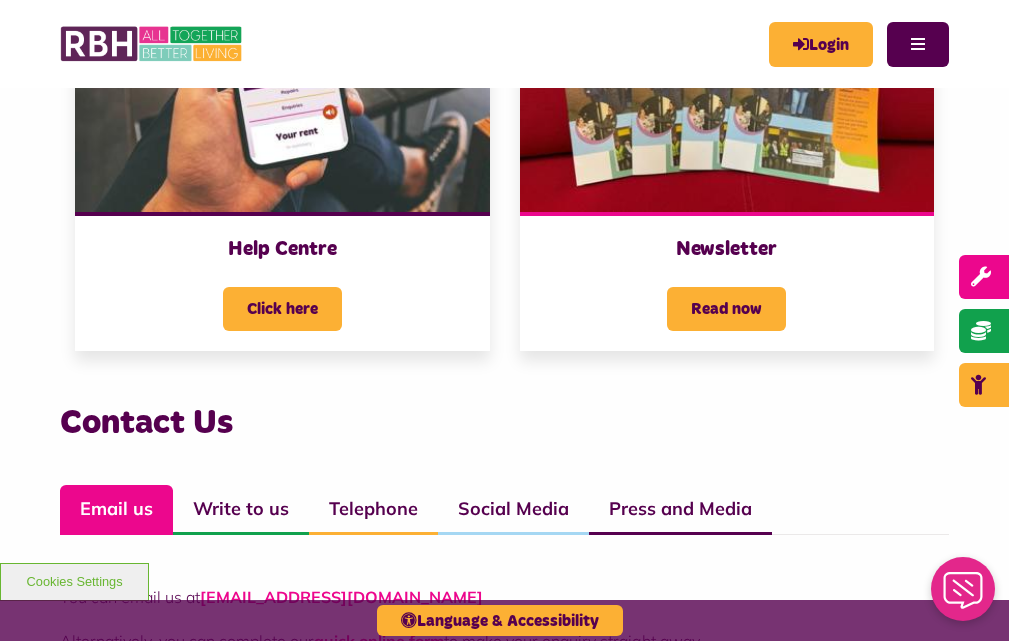 click on "[EMAIL_ADDRESS][DOMAIN_NAME]" at bounding box center [341, 597] 